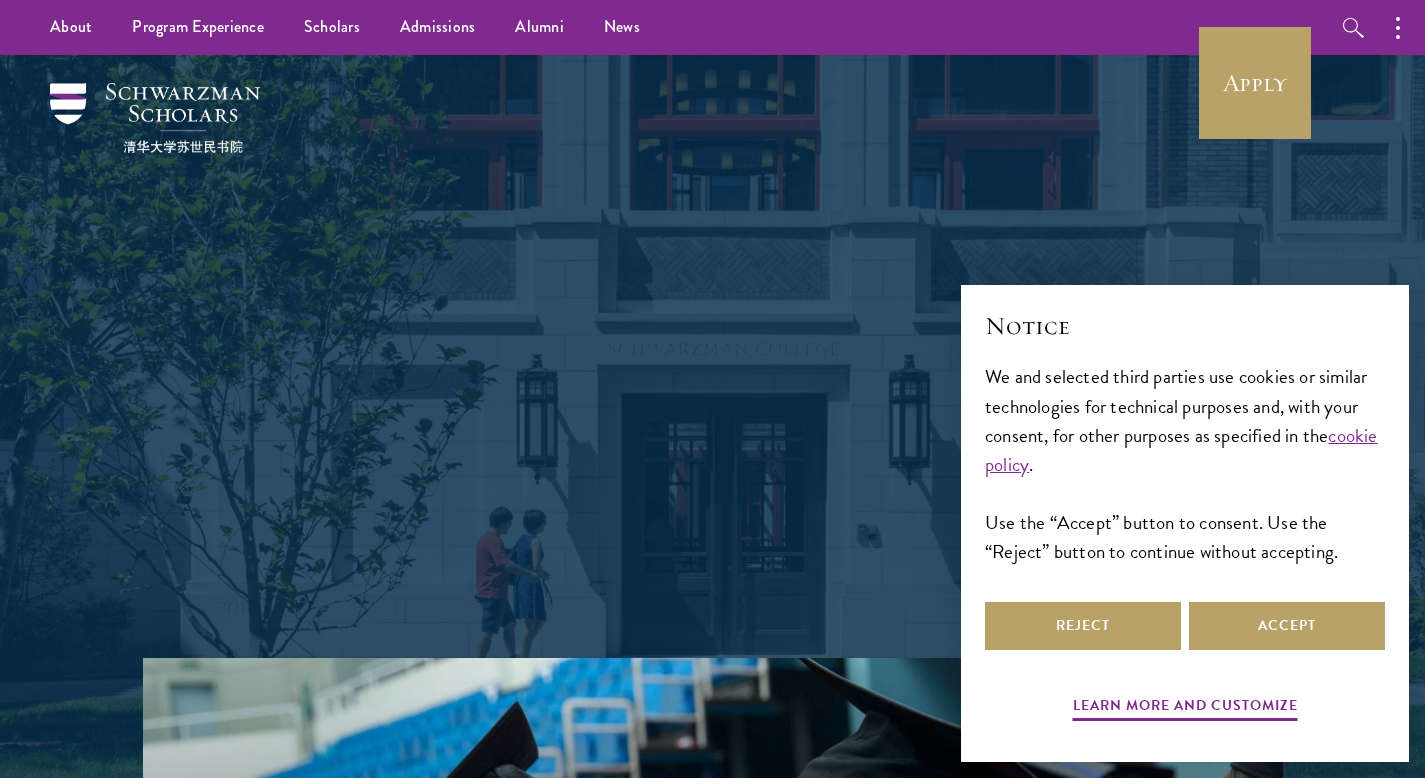 scroll, scrollTop: 0, scrollLeft: 0, axis: both 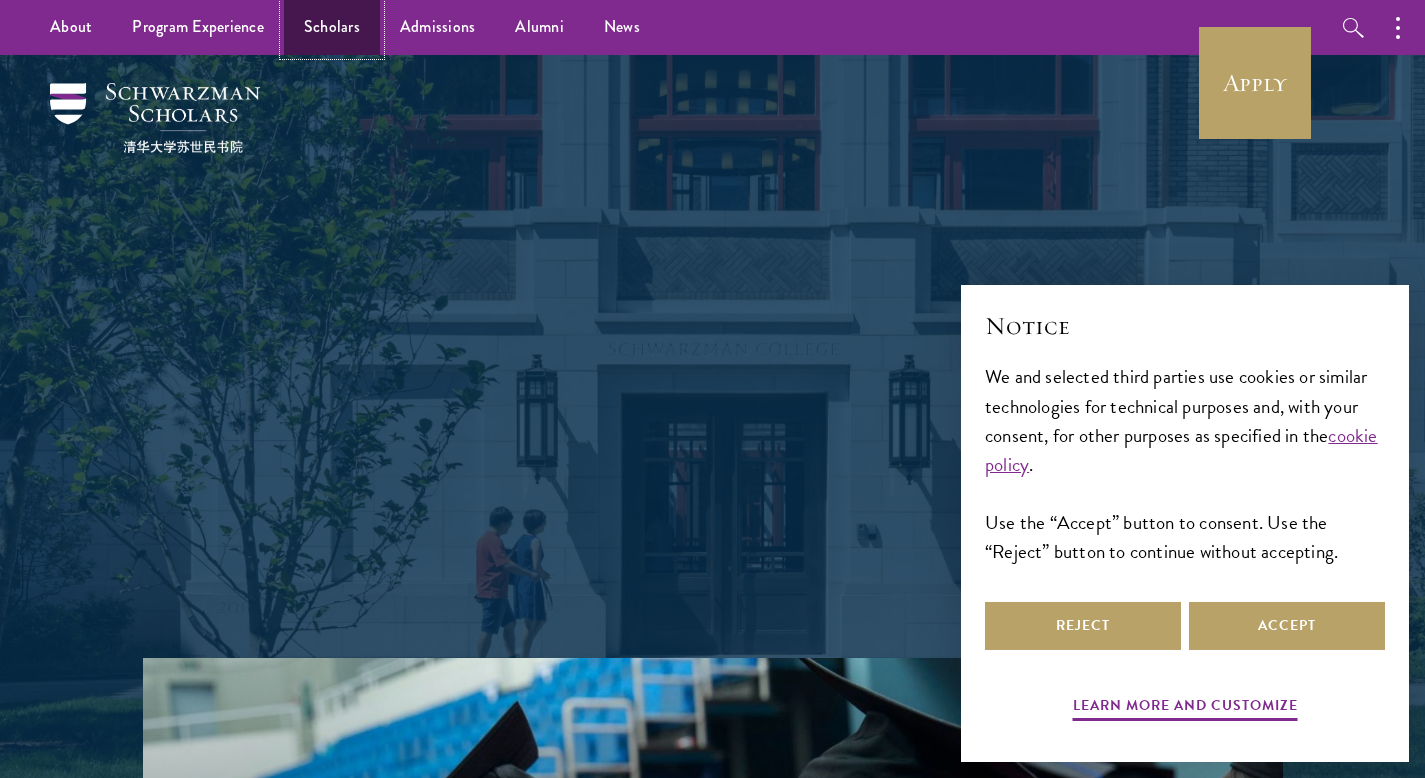 click on "Scholars" at bounding box center [332, 27] 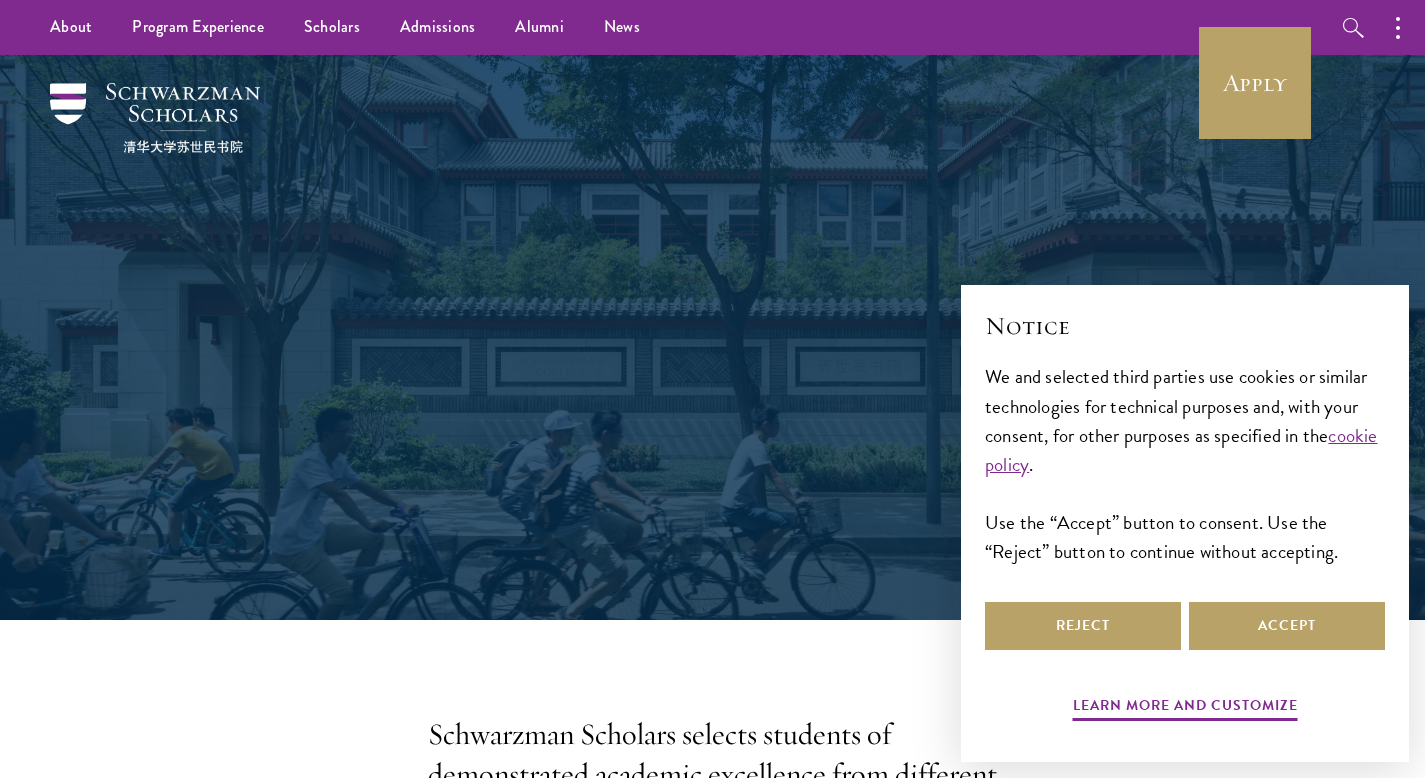 scroll, scrollTop: 0, scrollLeft: 0, axis: both 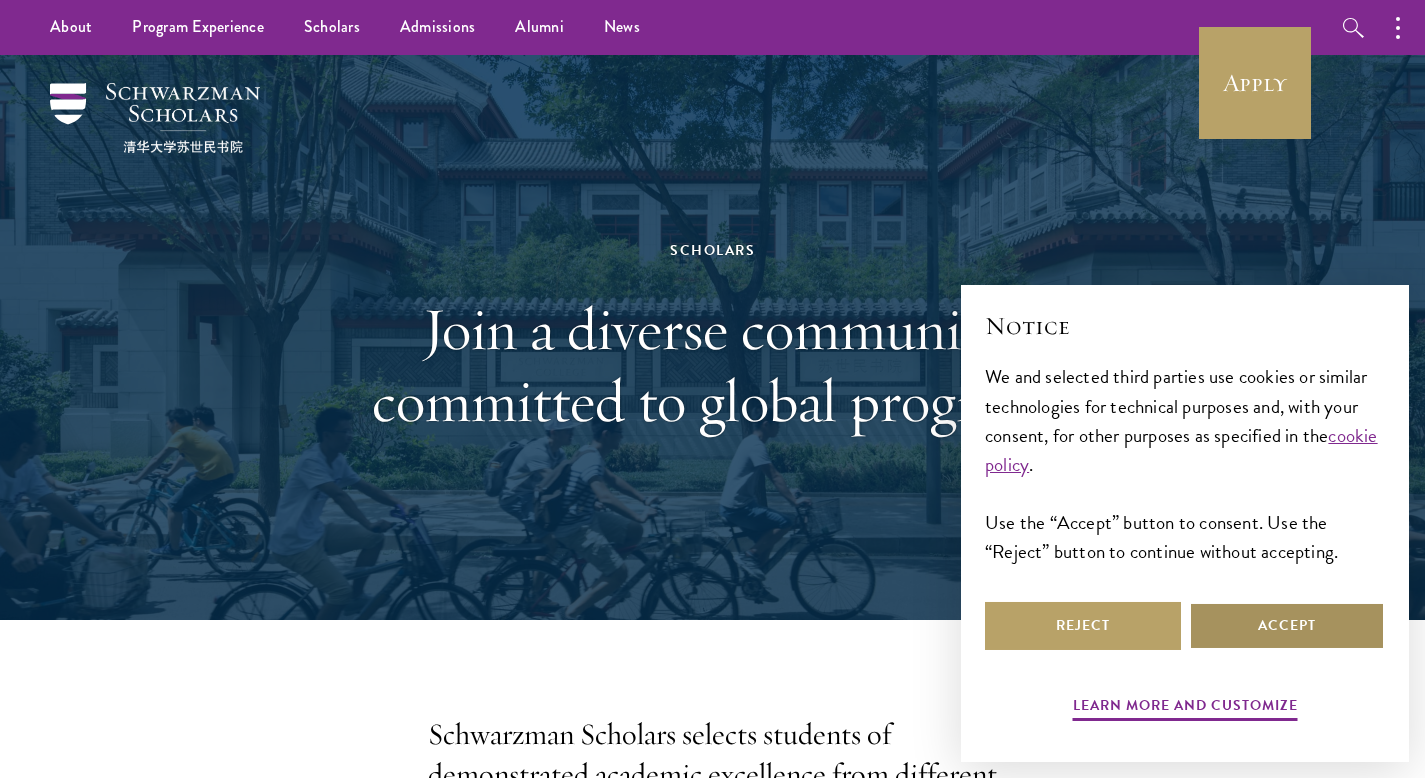 click on "Accept" at bounding box center (1287, 626) 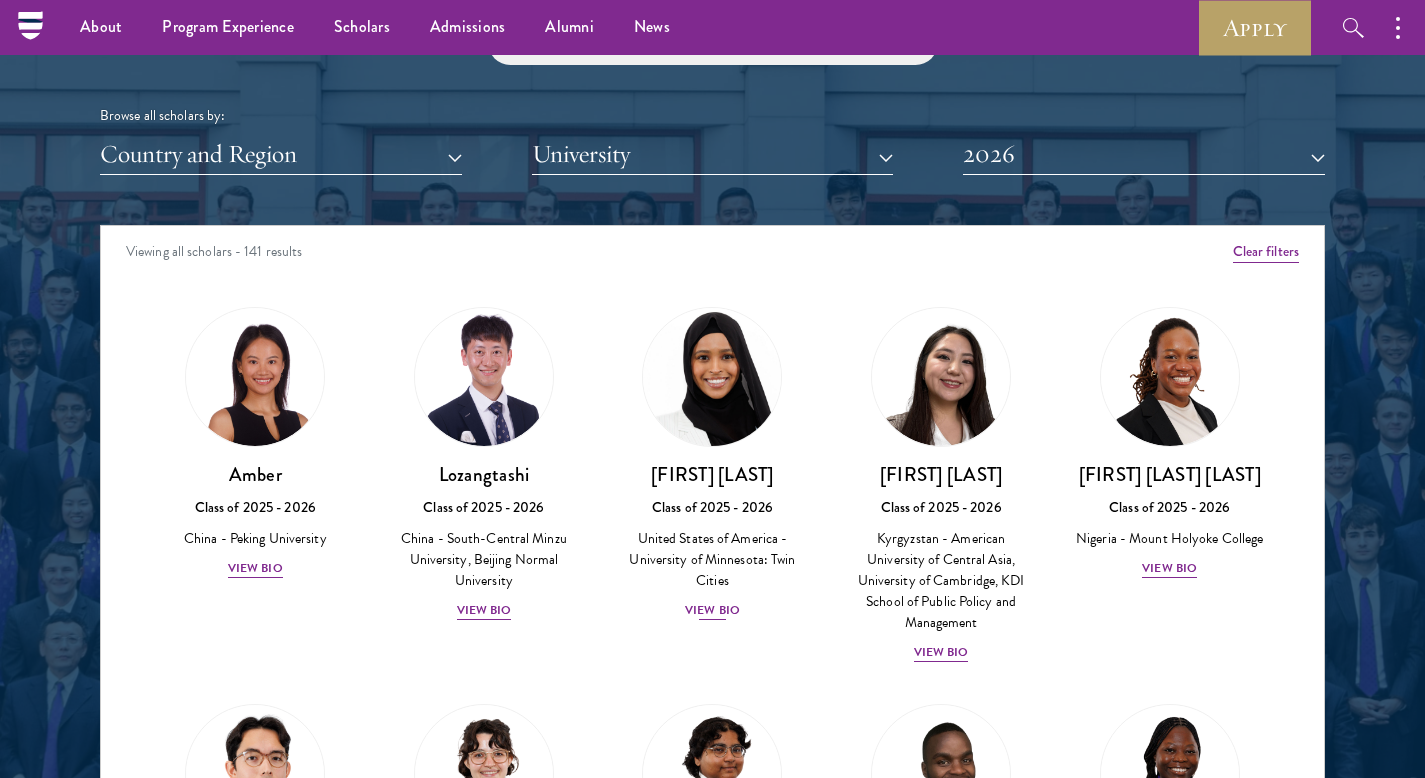 scroll, scrollTop: 2386, scrollLeft: 0, axis: vertical 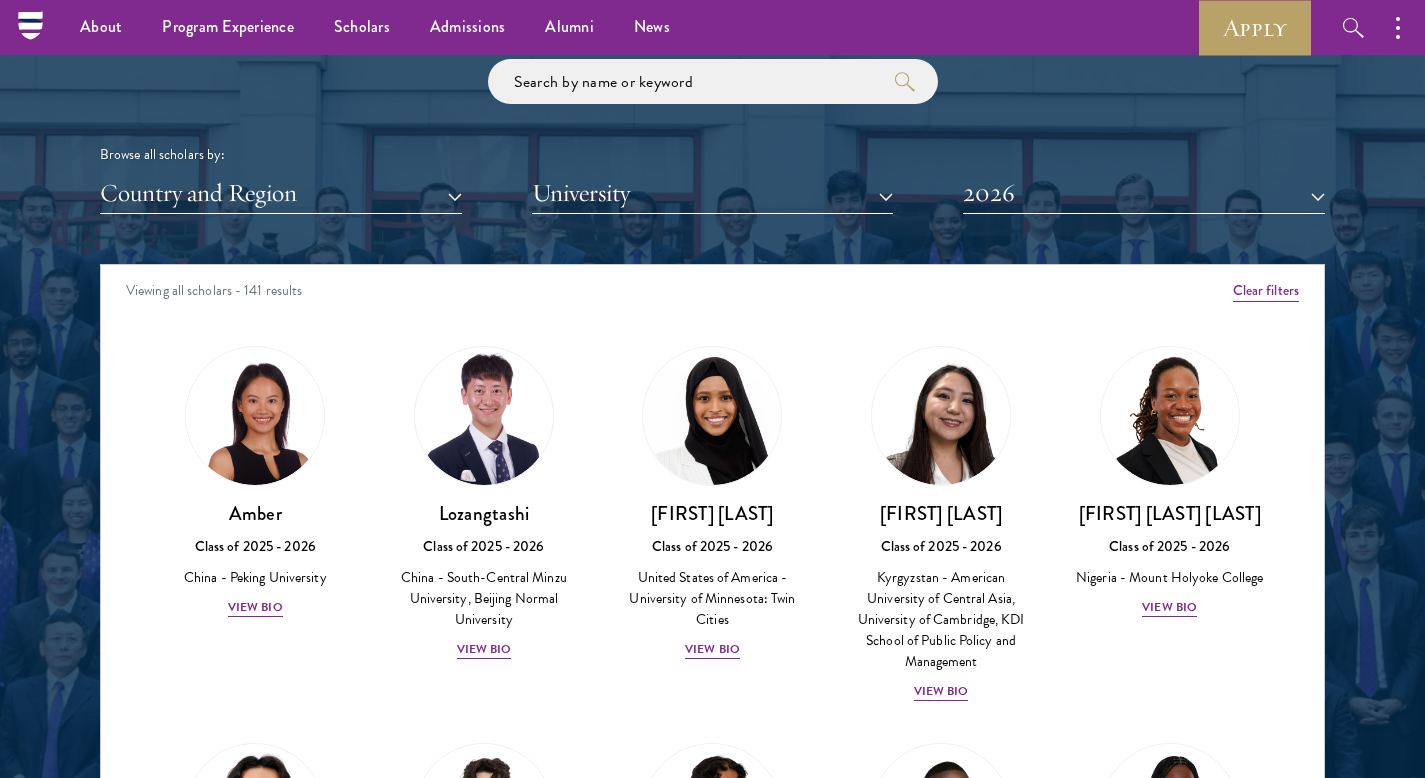 click on "Browse all scholars by:
Country and Region
All Countries and Regions
Afghanistan
Antigua and Barbuda
Argentina
Armenia
Australia
Austria
Azerbaijan
Bangladesh
Belarus
Benin
Bosnia and Herzegovina
Botswana
Brazil
Burkina Faso
Burundi
Cameroon
Canada
Chile
China
Colombia
Cote D'Ivoire
Croatia
Denmark
Dominican Republic
Ecuador
Egypt
France" at bounding box center [712, 136] 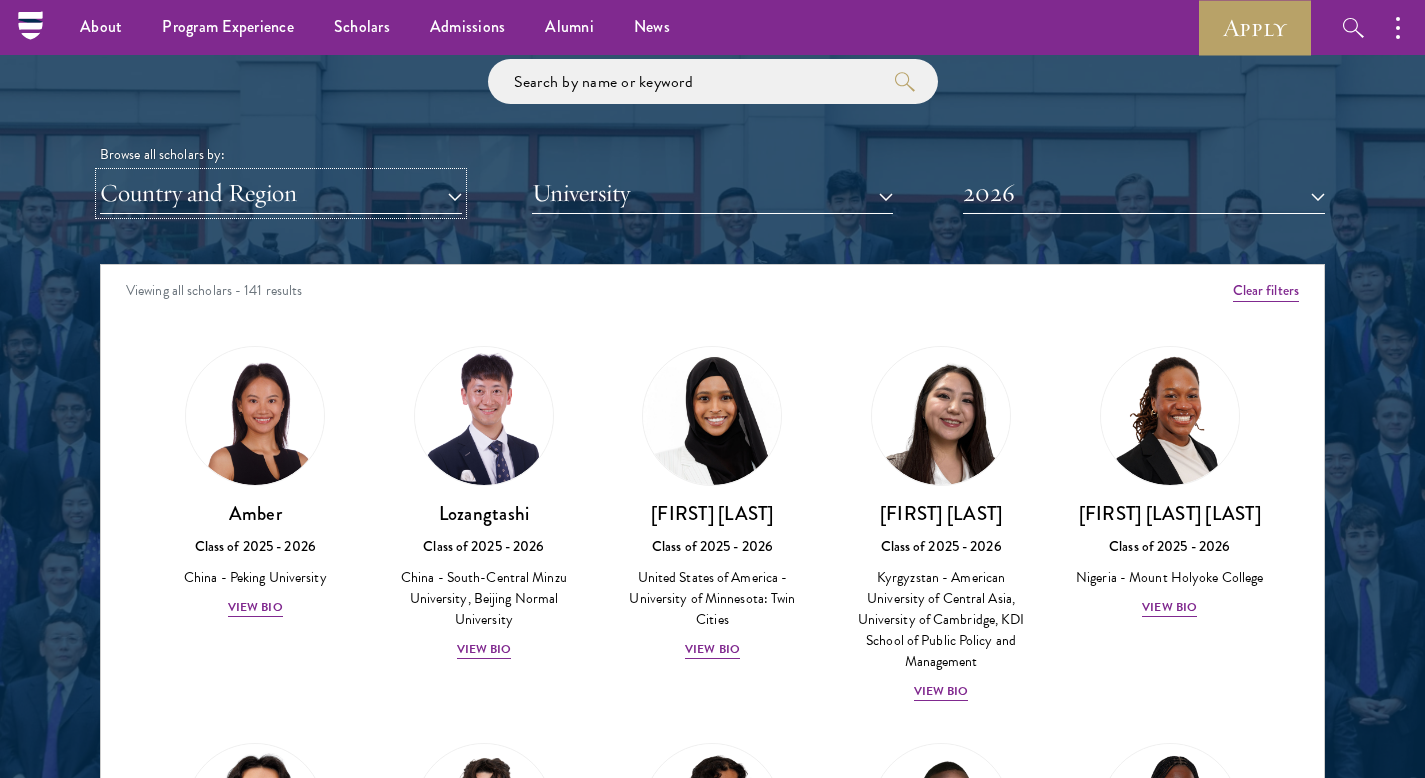 click on "Country and Region" at bounding box center [281, 193] 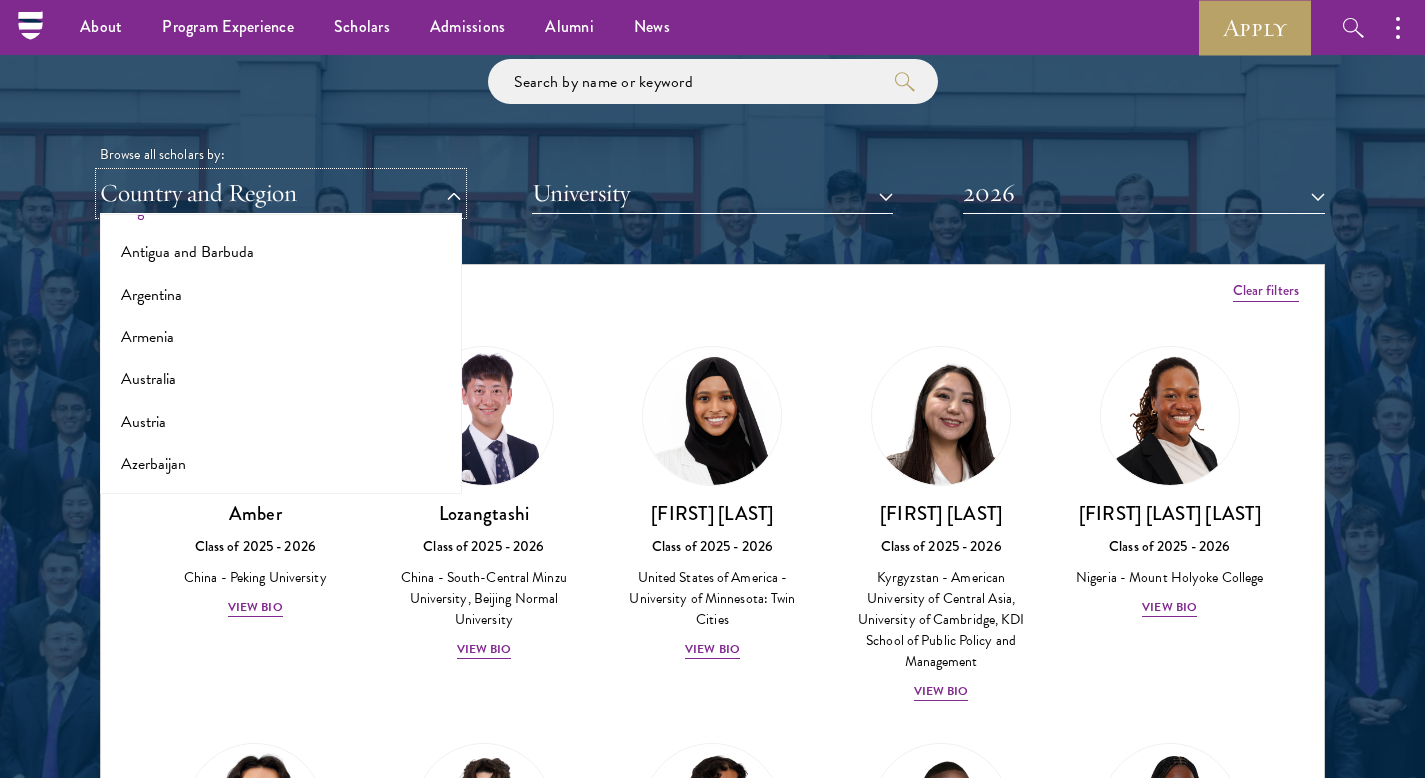 scroll, scrollTop: 88, scrollLeft: 0, axis: vertical 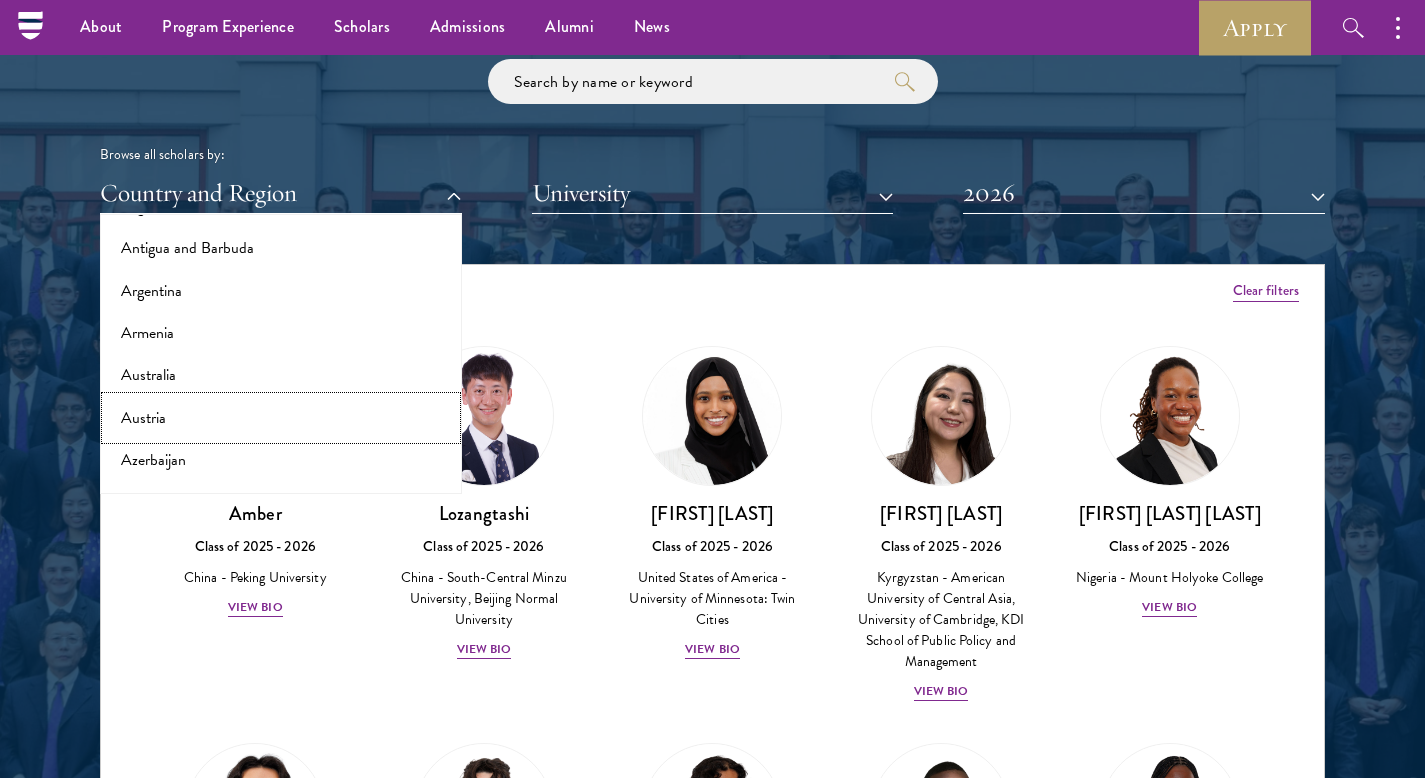 click on "Austria" at bounding box center (281, 418) 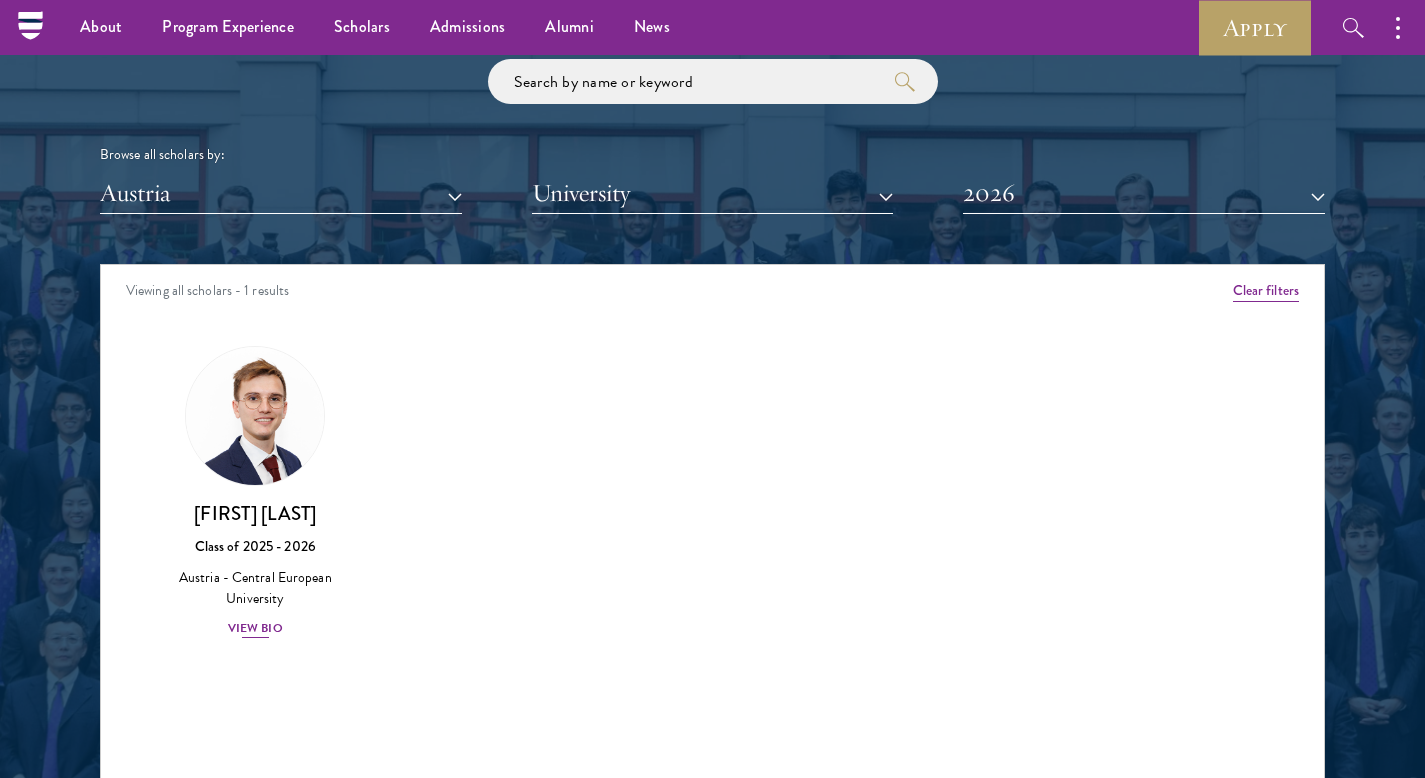 click on "[FIRST] [LAST]" at bounding box center [255, 513] 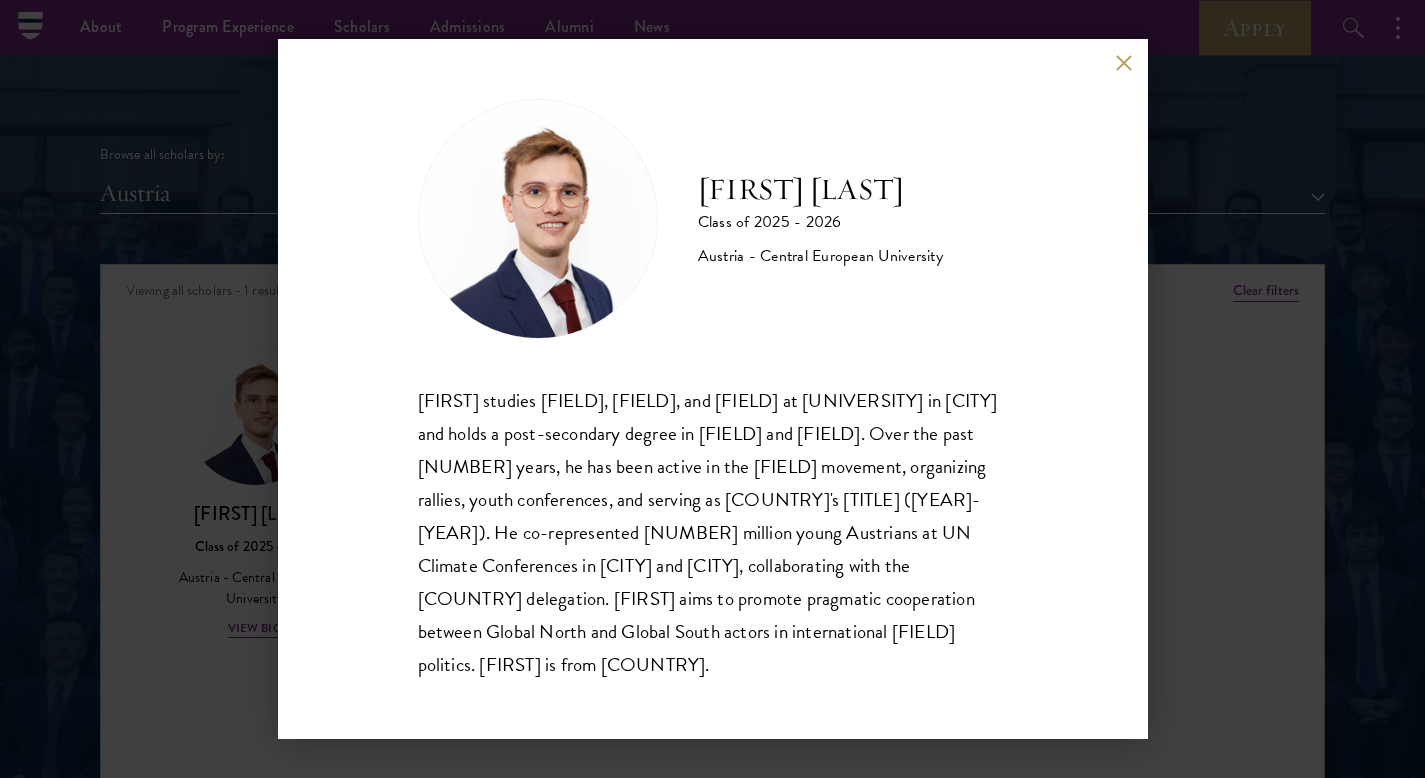 scroll, scrollTop: 2, scrollLeft: 0, axis: vertical 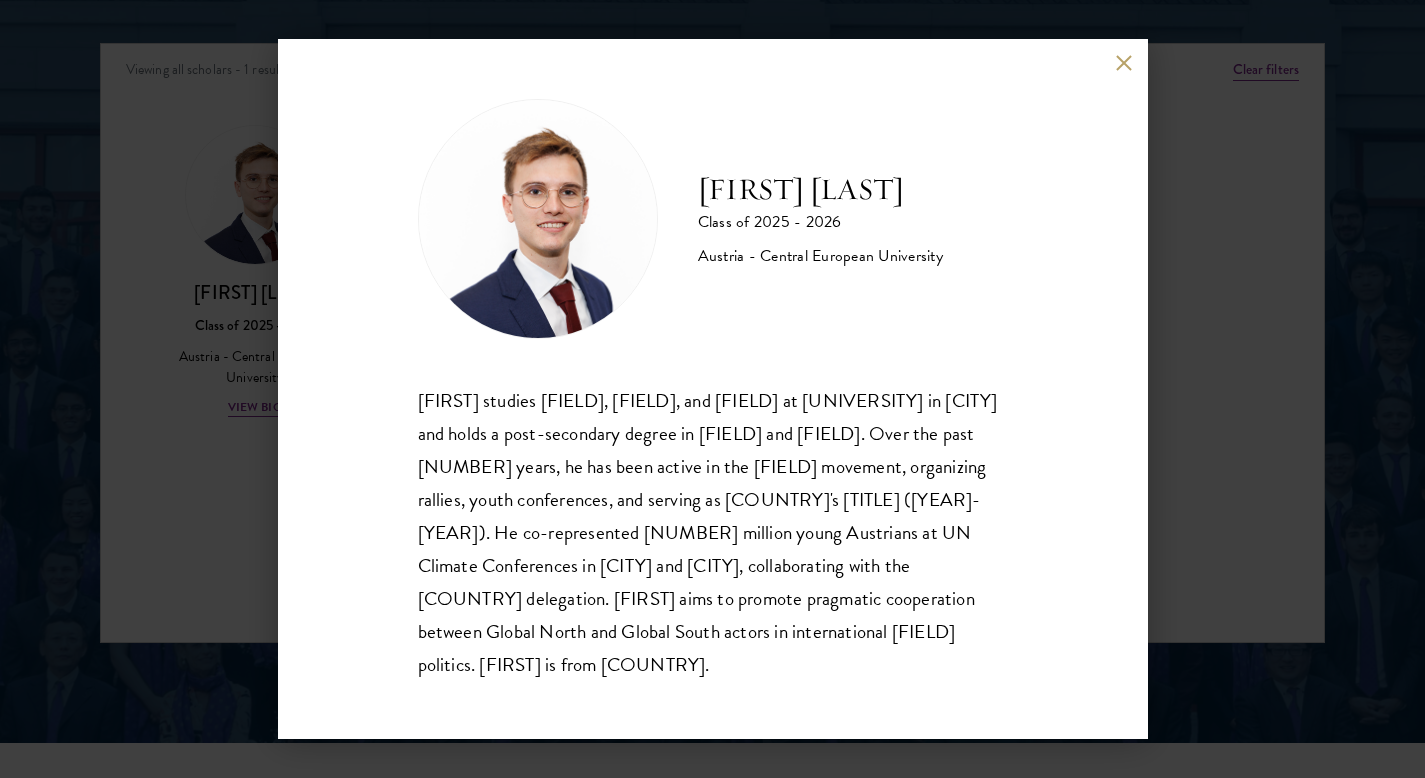 click on "[FIRST] [LAST] [LAST]
Class of 2025 - 2026
[COUNTRY] - [UNIVERSITY]
[FIRST] studies Philosophy, Politics, and Economics at [UNIVERSITY] in [CITY] and holds a post-secondary degree in Renewable Energies and Sustainability. Over the past five years, he has been active in the climate justice movement, organizing rallies, youth conferences, and serving as [COUNTRY]’s UNFCCC Youth Delegate (2022-2024). He co-represented three million young Austrians at UN Climate Conferences in Sharm El-Sheikh and Dubai, collaborating with the [COUNTRY] delegation. [FIRST] aims to promote pragmatic cooperation between Global North and Global South actors in international climate politics. [FIRST] is from [COUNTRY]." at bounding box center [712, 389] 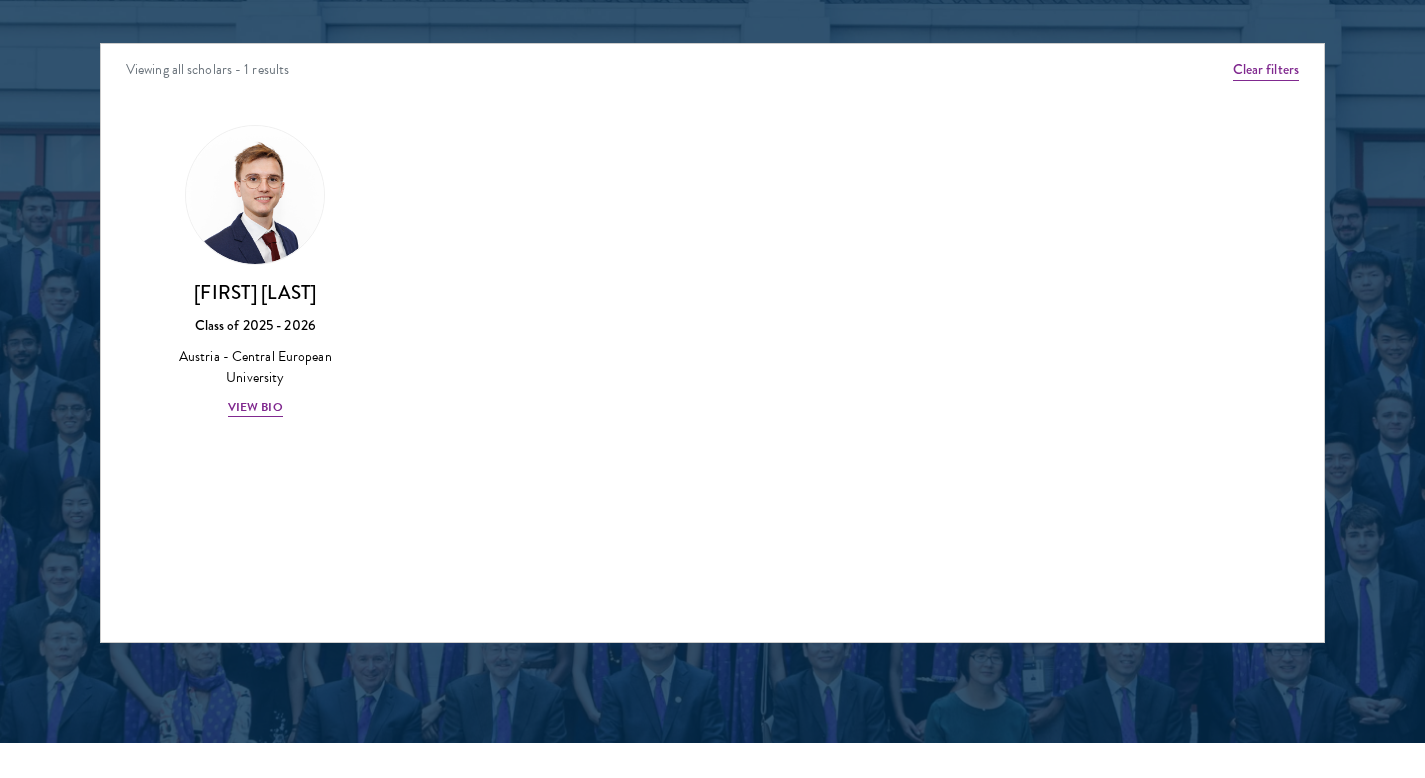 click on "Viewing all scholars - 1 results
Clear filters
[FIRST]
Class of 2025 - 2026
China - Peking University
View Bio
[FIRST]
Class of 2023 - 2024
China - Peking University, New York University
[FIRST]
Class of 2025 - 2026
China - South-Central Minzu University, Beijing Normal University
View Bio
[FIRST][LAST]
Class of 2024 - 2025
Egypt - African Leadership University, Rwanda
View Bio
[FIRST] [LAST]
Class of 2019 - 2020
United Kingdom - Imperial College London" at bounding box center [712, 343] 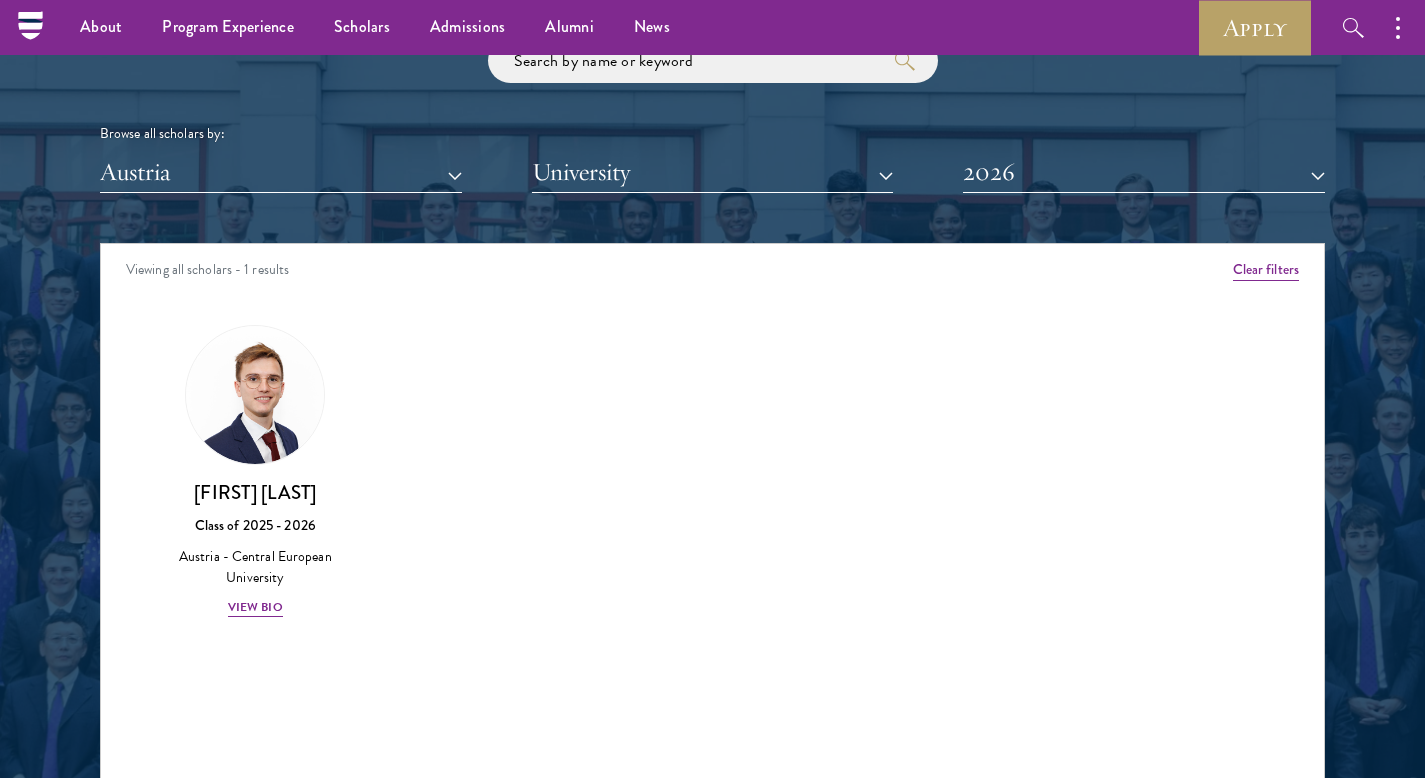 scroll, scrollTop: 2286, scrollLeft: 0, axis: vertical 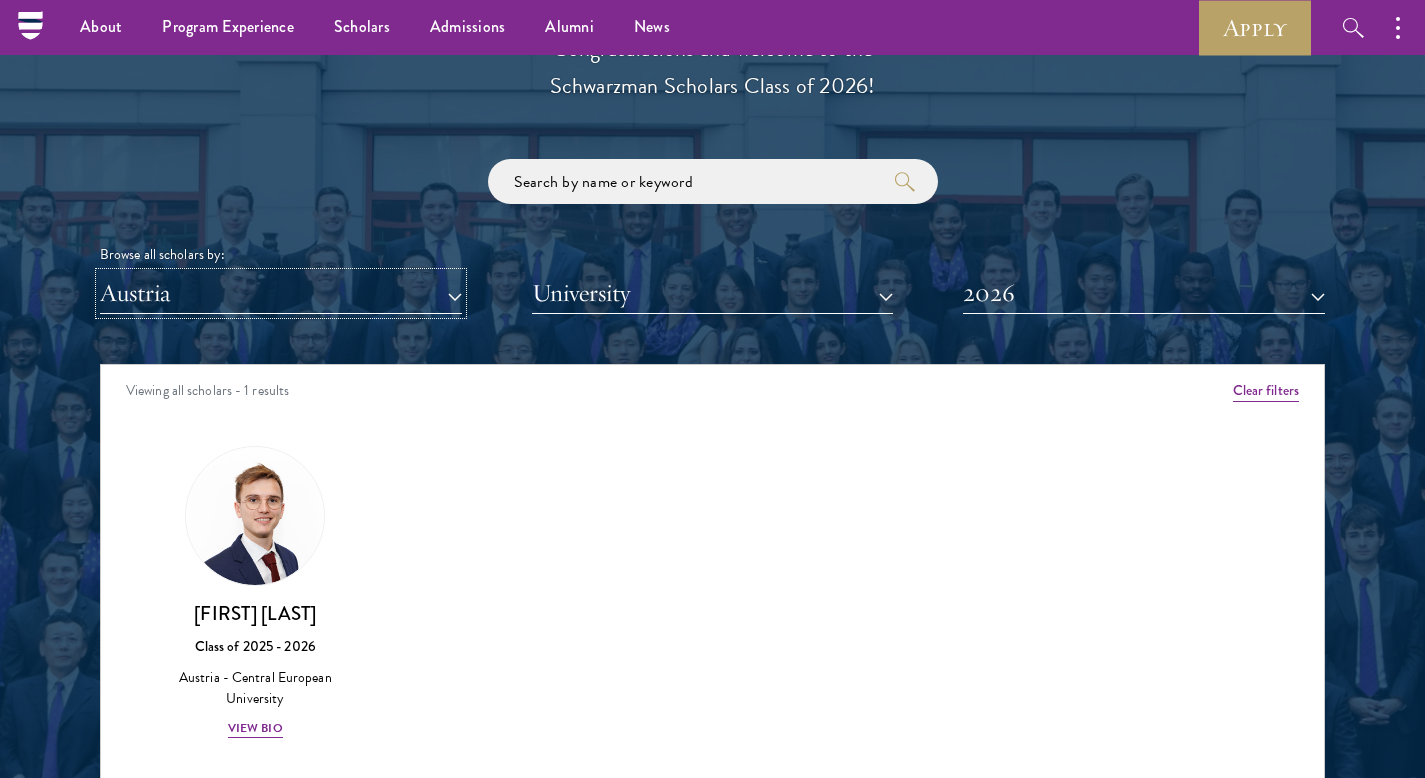 click on "Austria" at bounding box center [281, 293] 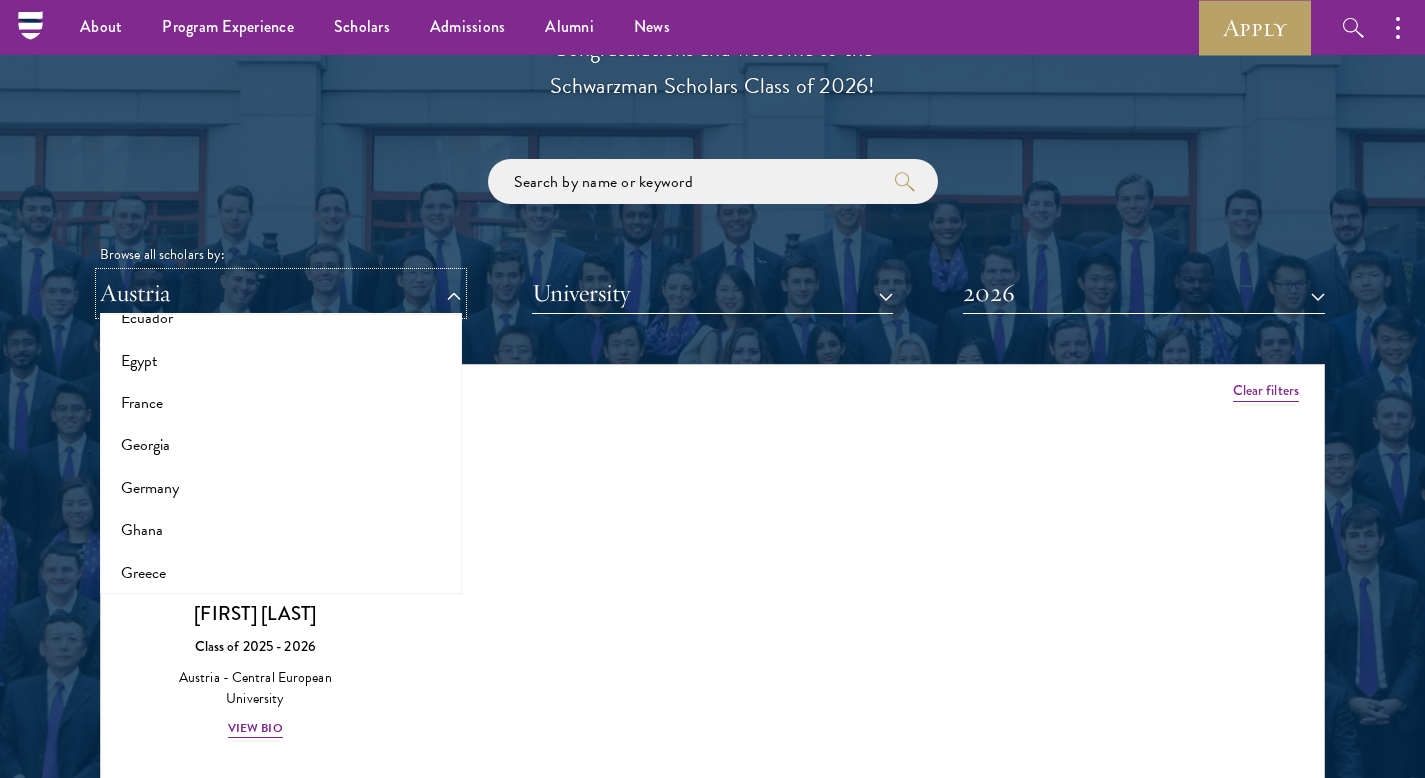 scroll, scrollTop: 1198, scrollLeft: 0, axis: vertical 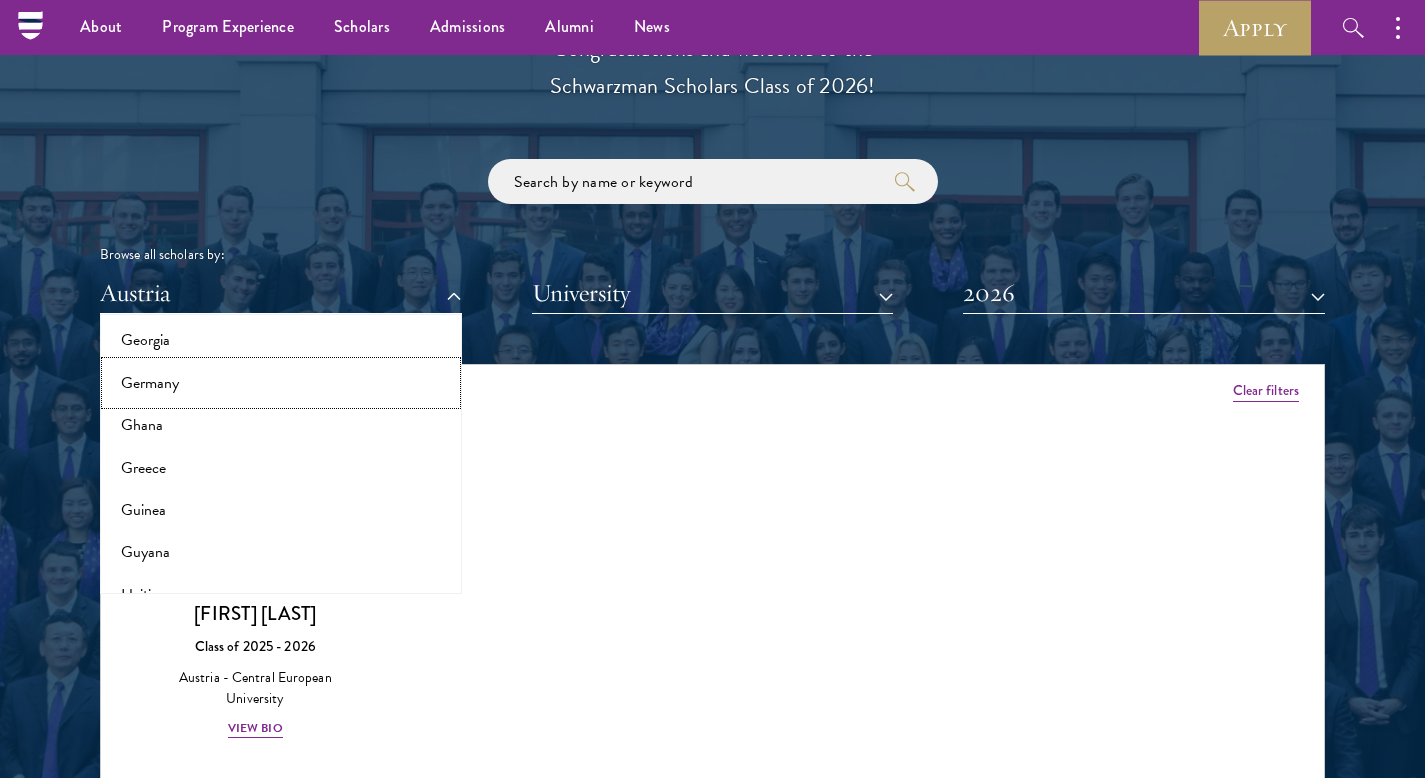 click on "Germany" at bounding box center (281, 383) 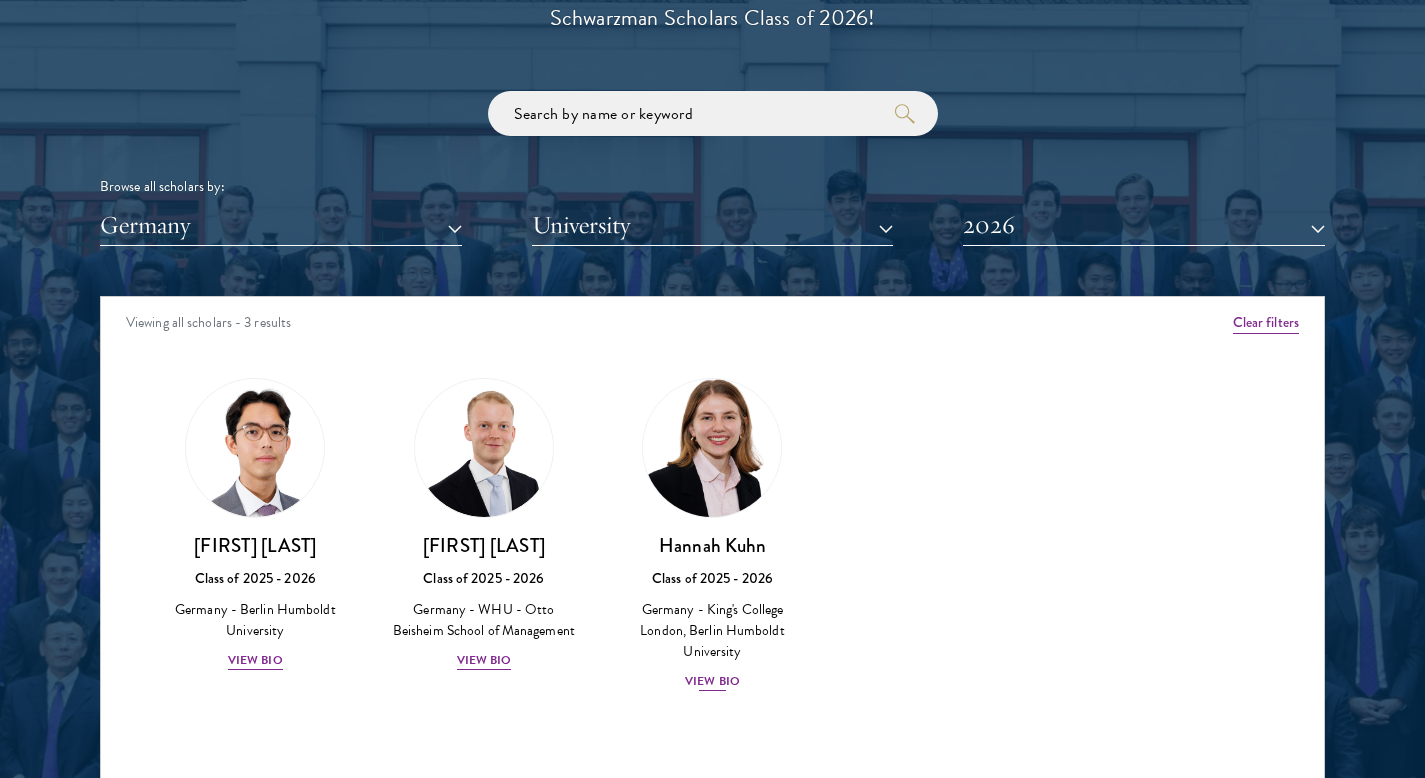 scroll, scrollTop: 2356, scrollLeft: 0, axis: vertical 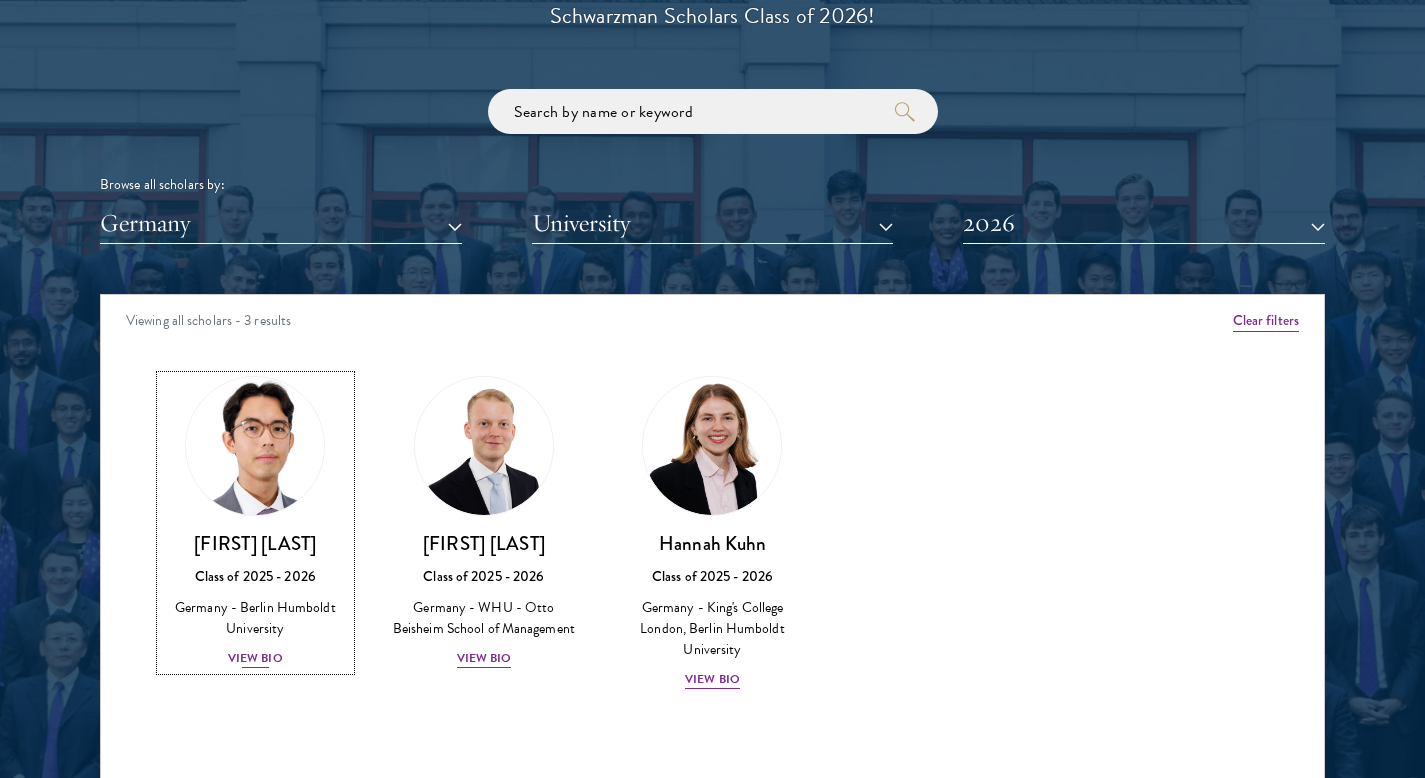 click on "[FIRST] [LAST]
Class of [YEAR] - [YEAR]
[COUNTRY] - [UNIVERSITY]
View Bio" at bounding box center (255, 600) 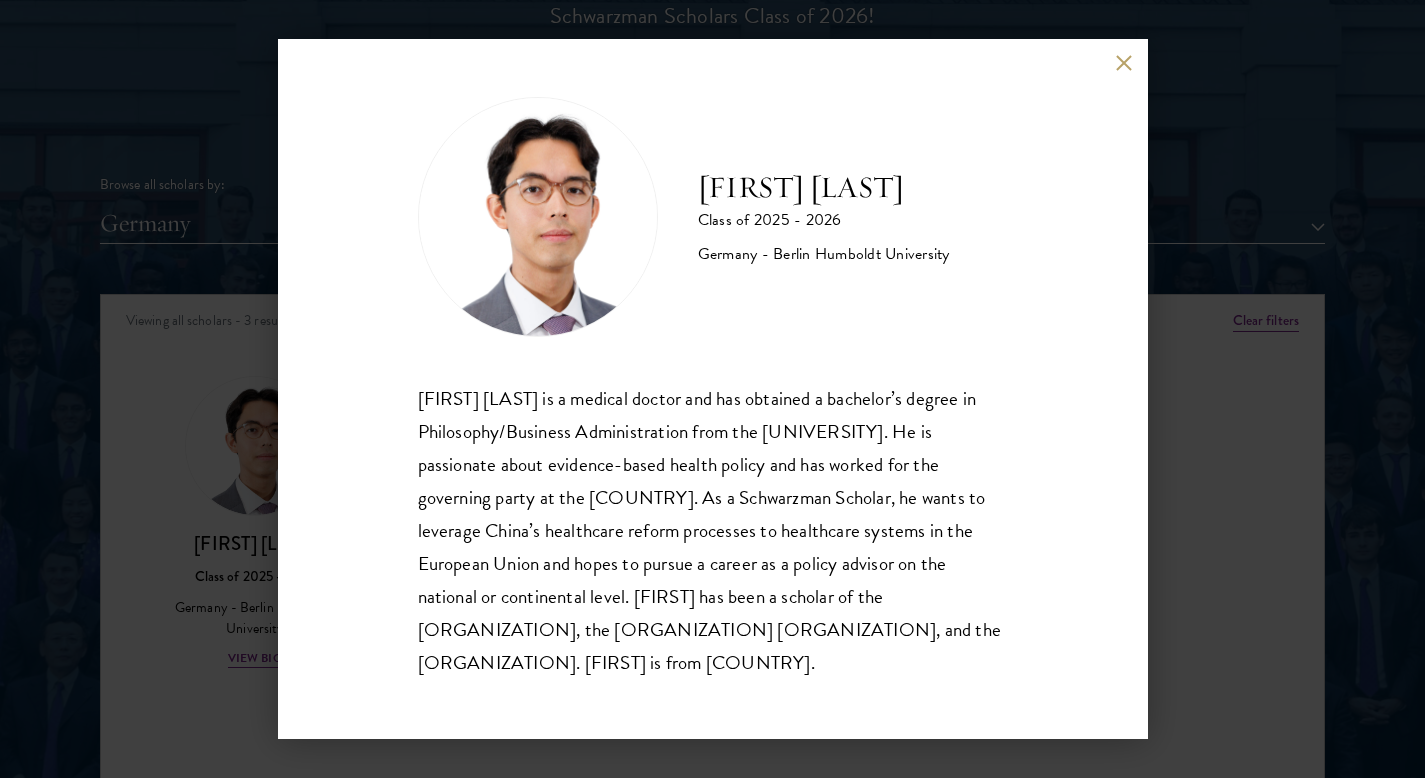scroll, scrollTop: 35, scrollLeft: 0, axis: vertical 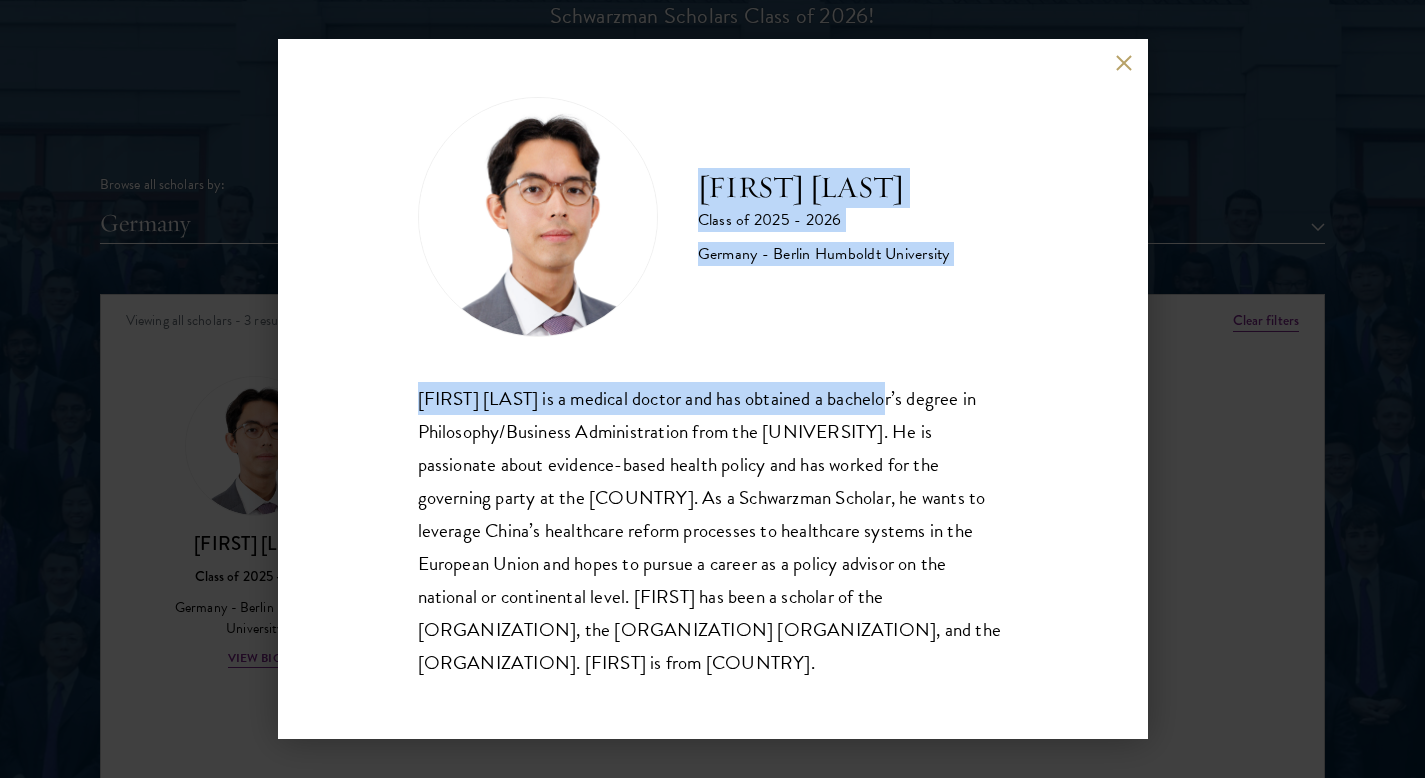drag, startPoint x: 1113, startPoint y: 61, endPoint x: 877, endPoint y: 372, distance: 390.4062 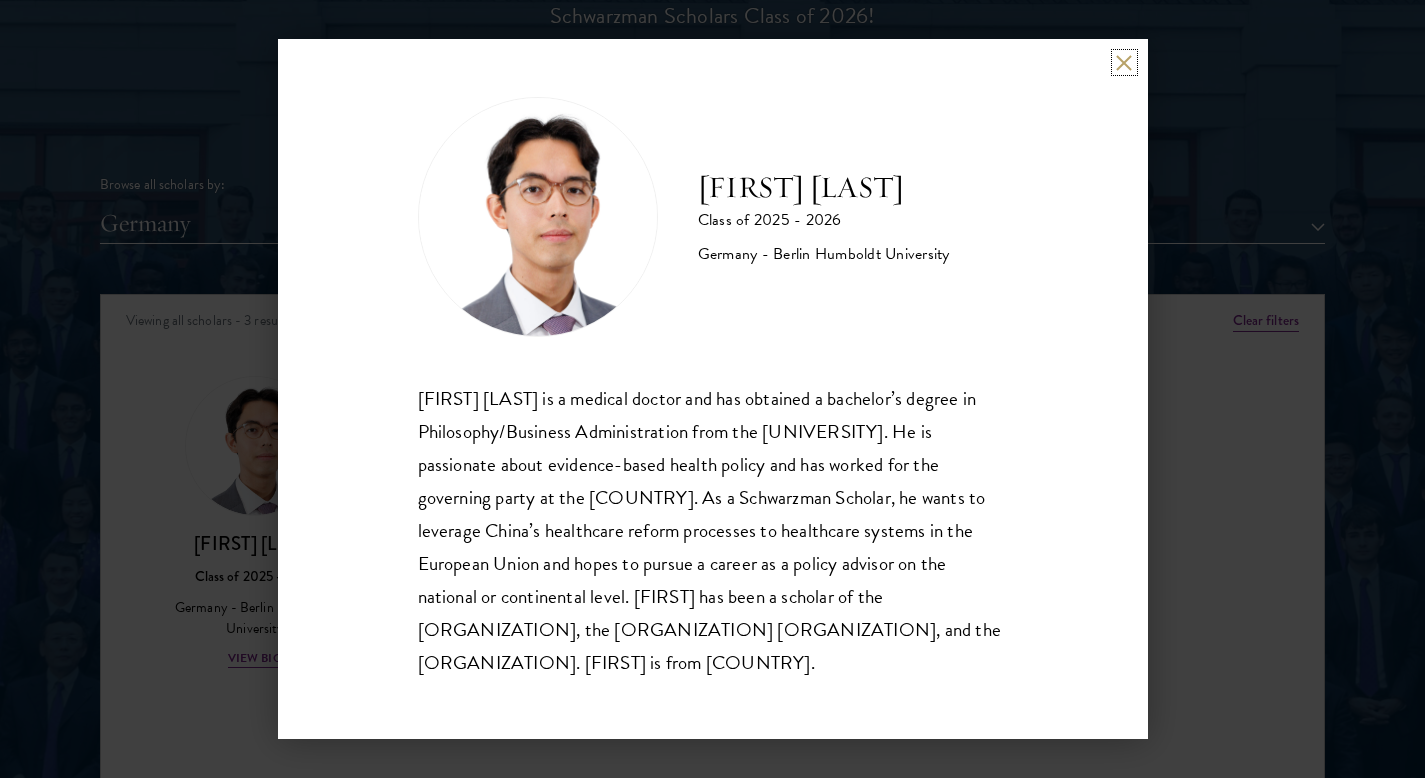 click at bounding box center [1124, 62] 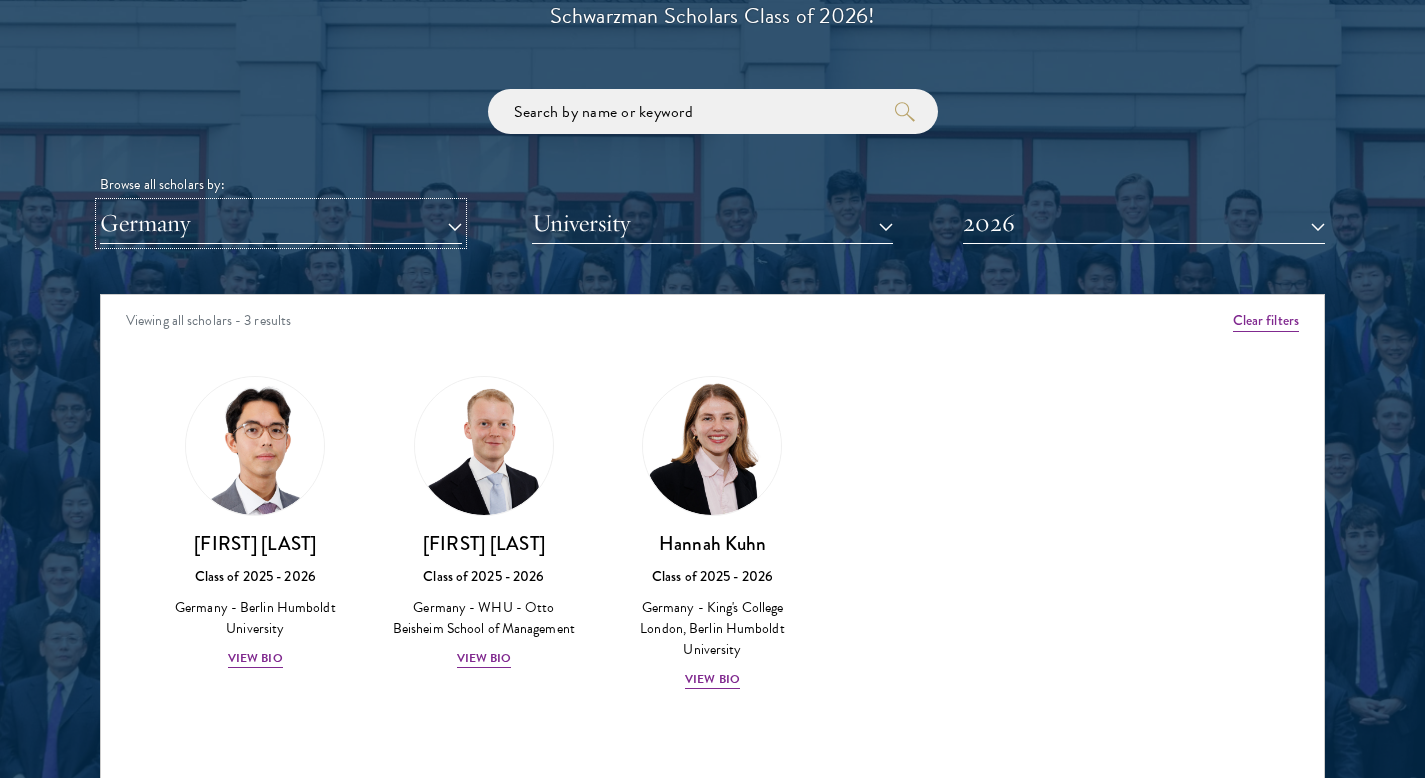click on "Germany" at bounding box center (281, 223) 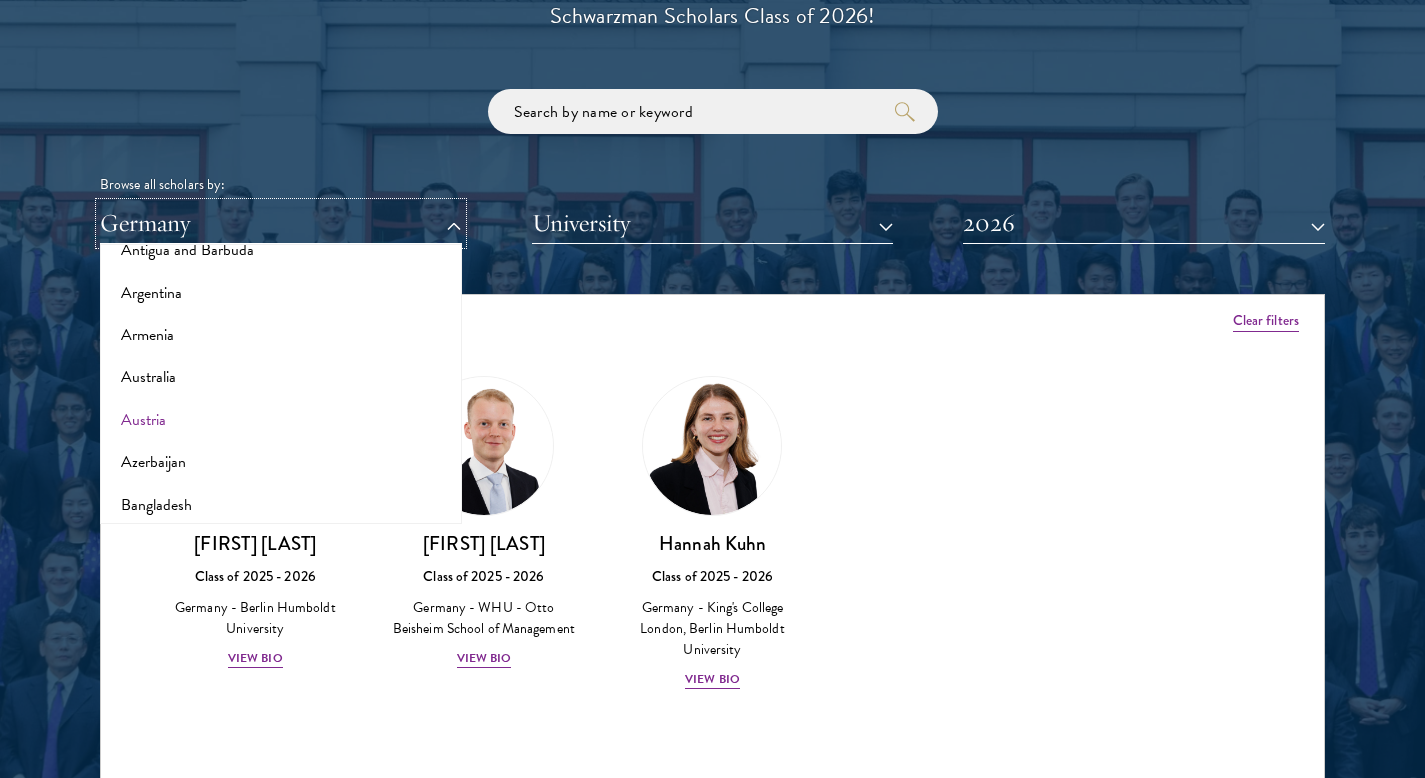 scroll, scrollTop: 0, scrollLeft: 0, axis: both 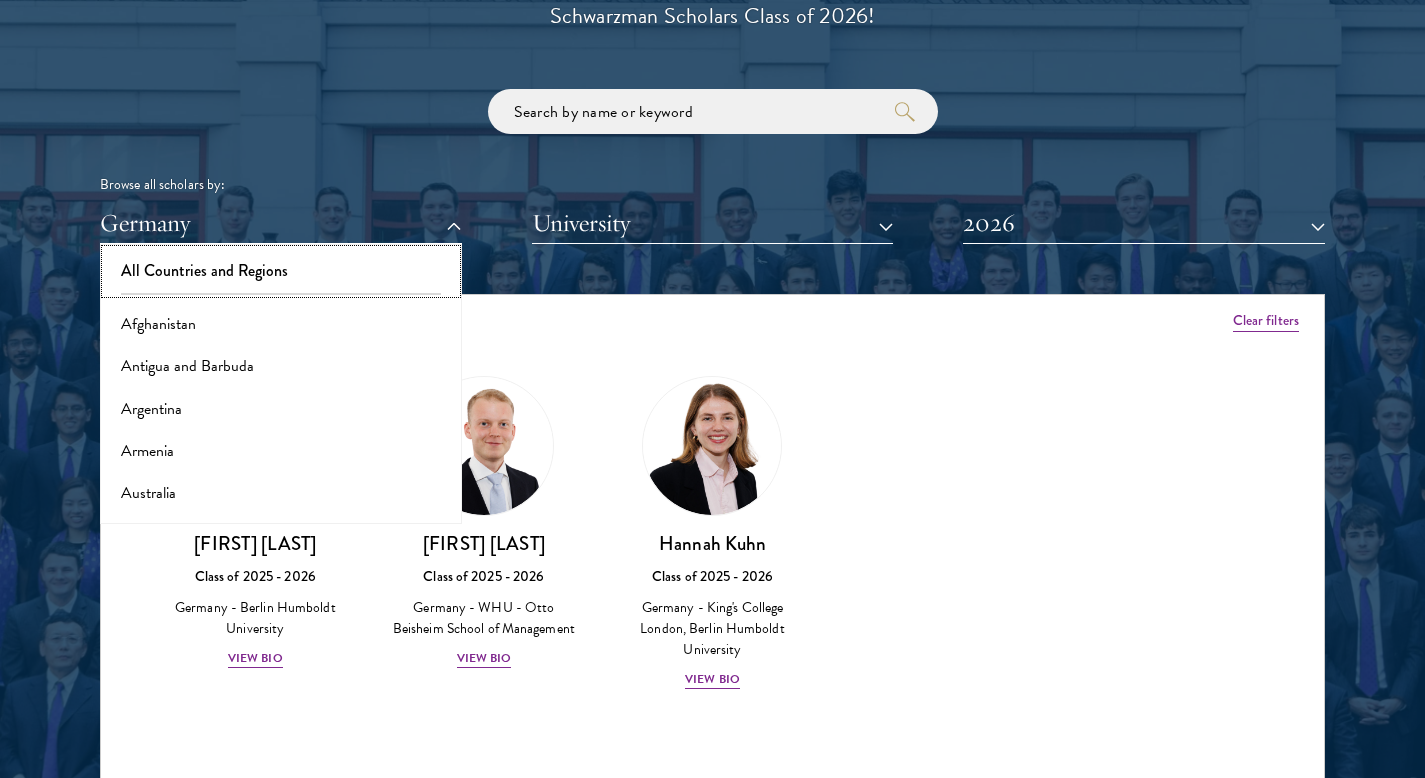 click on "All Countries and Regions" at bounding box center (281, 271) 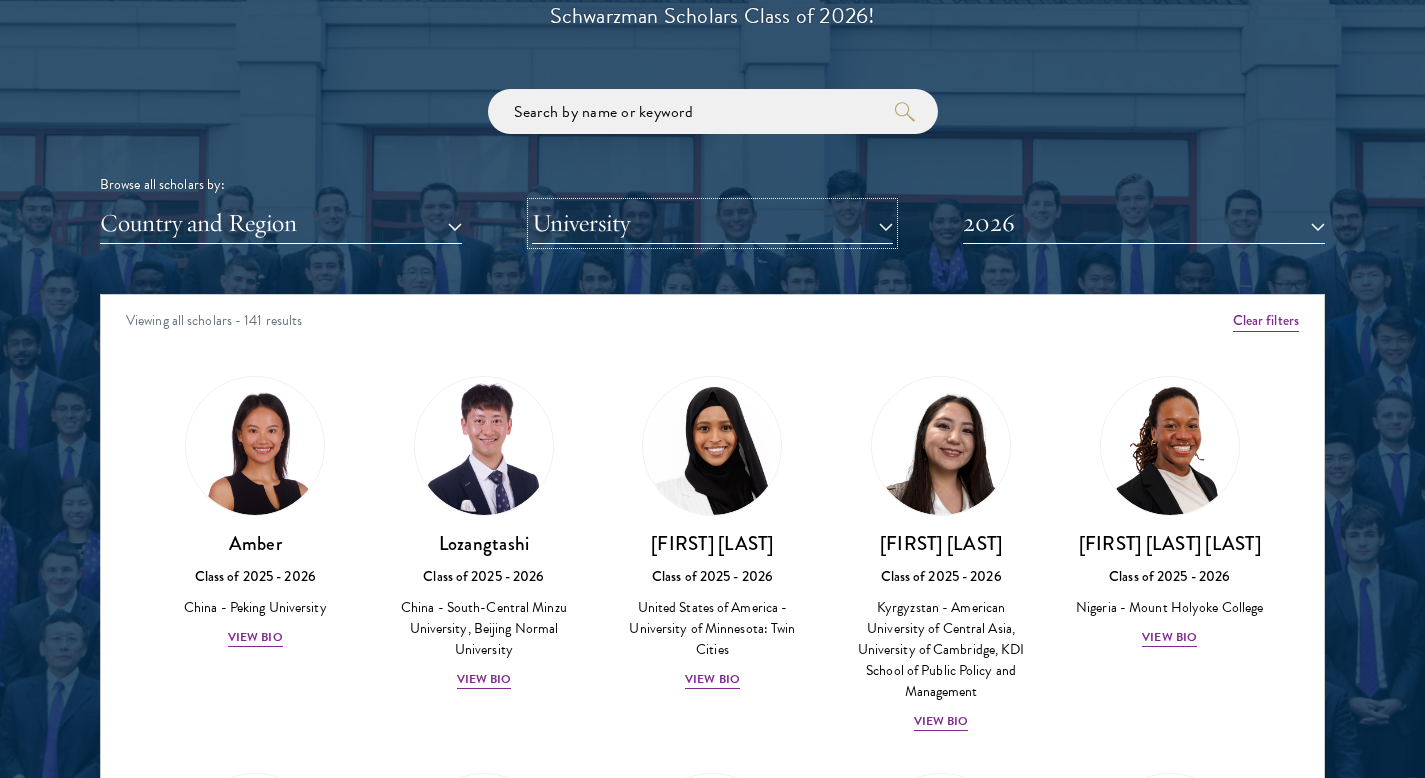 click on "University" at bounding box center [713, 223] 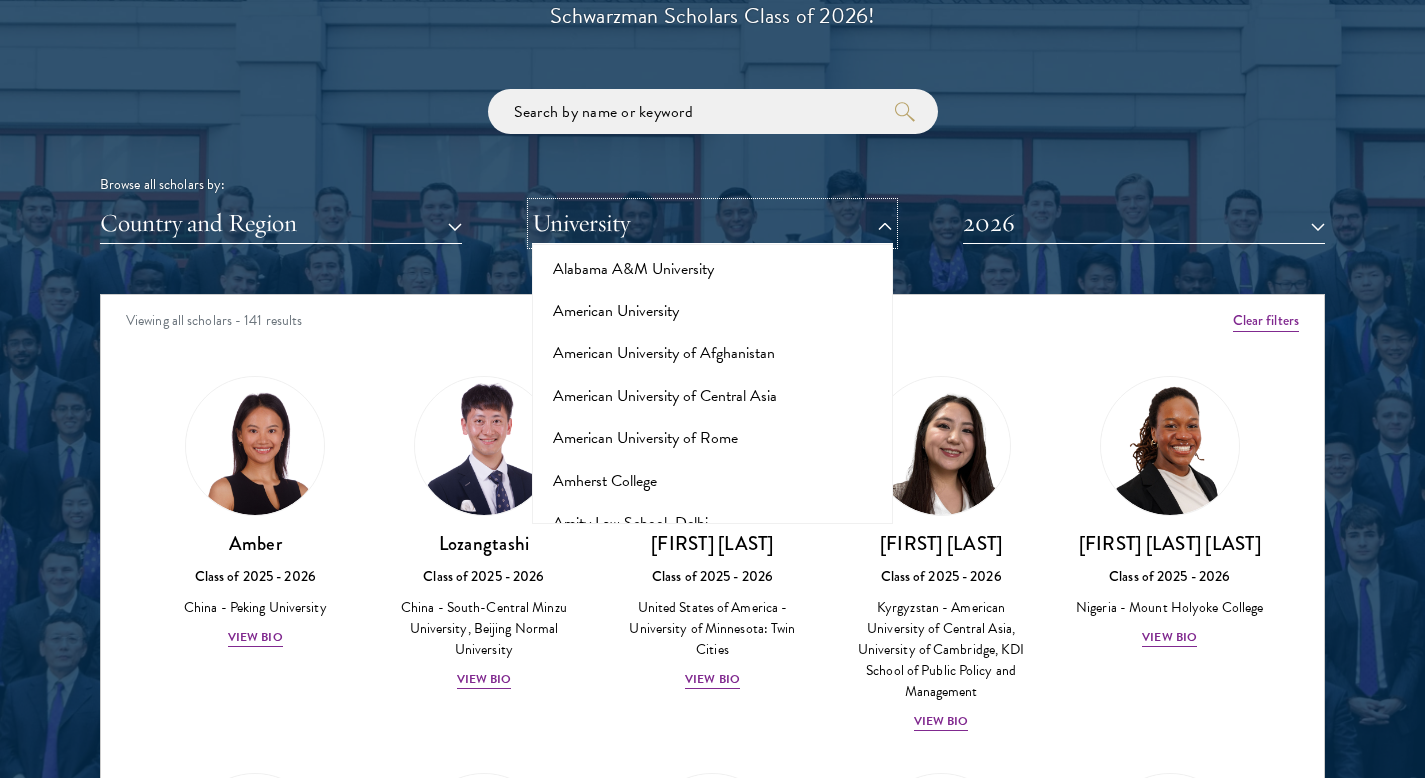 scroll, scrollTop: 0, scrollLeft: 0, axis: both 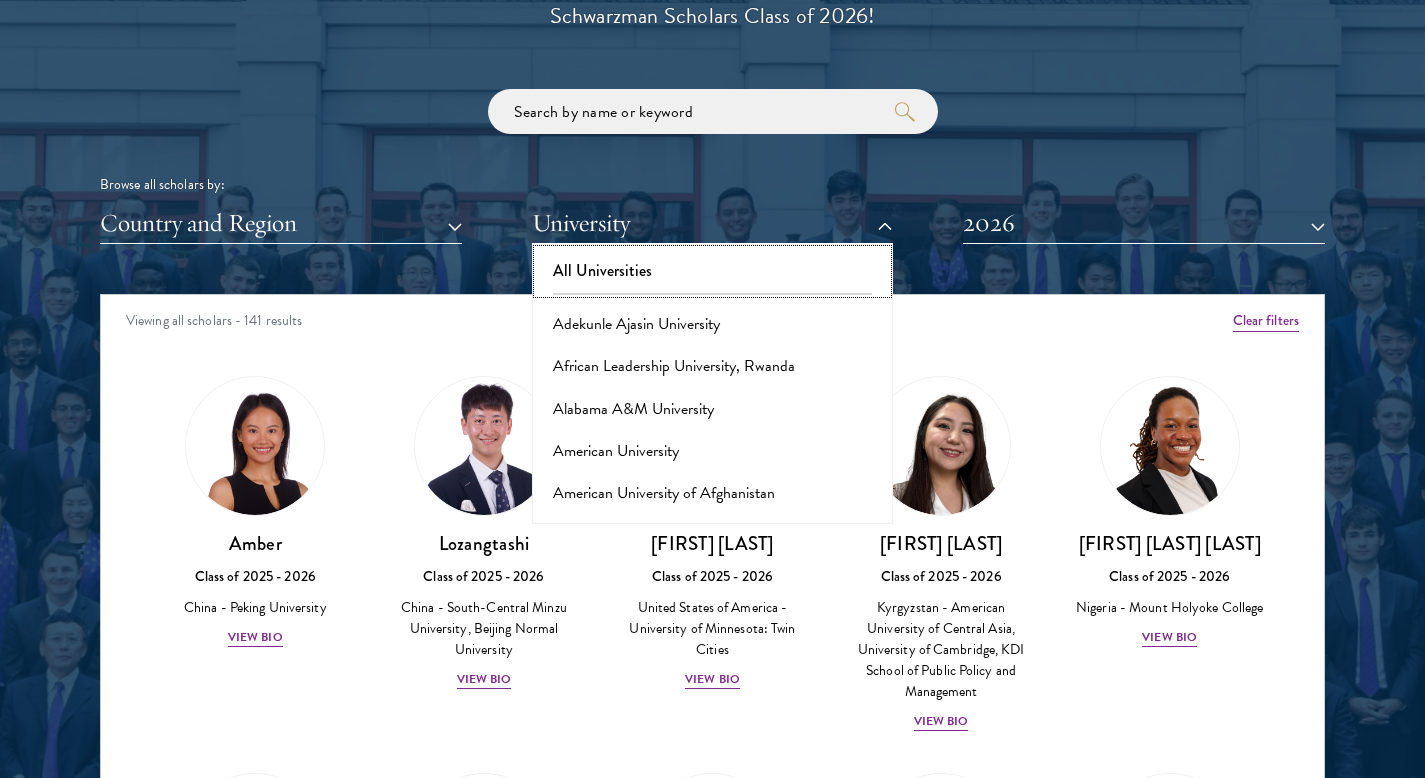 click on "All Universities" at bounding box center [713, 271] 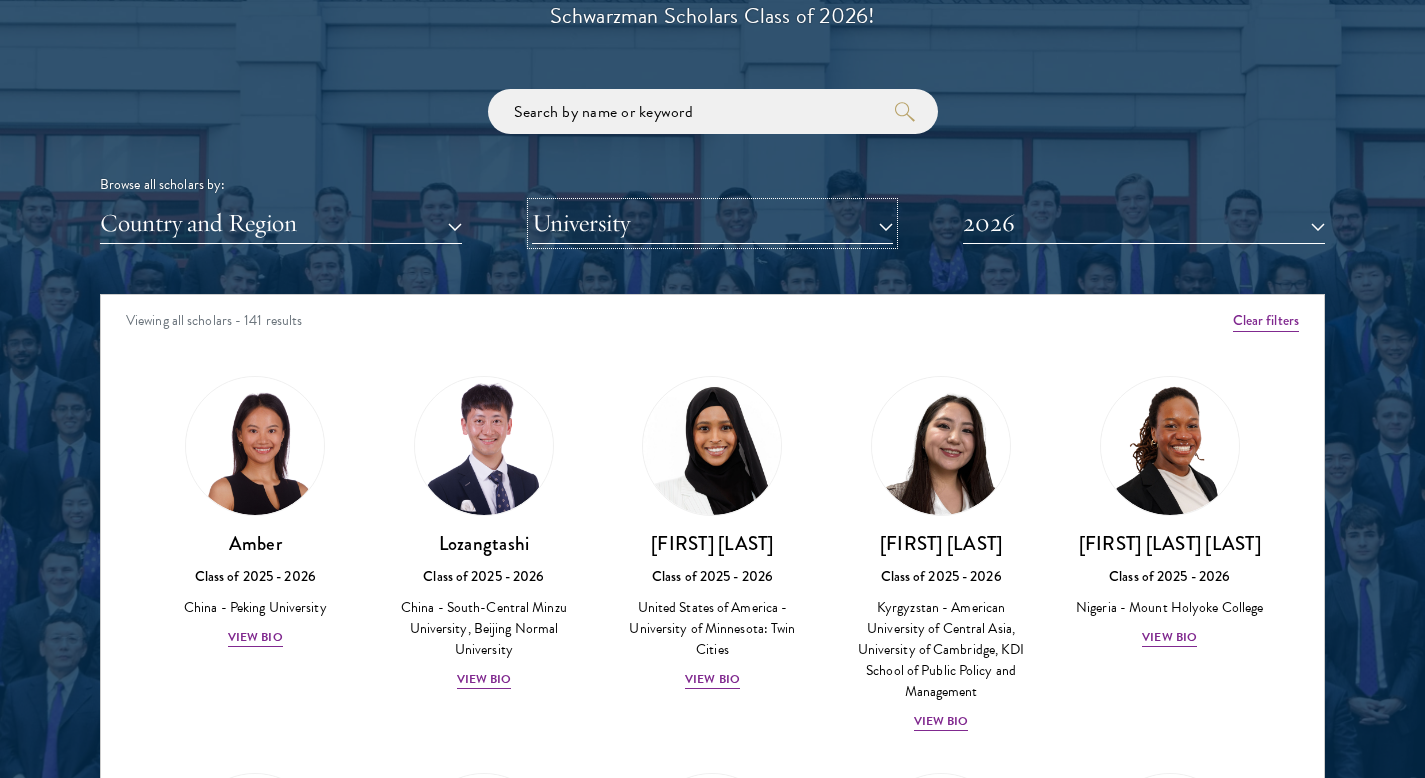click on "University" at bounding box center (713, 223) 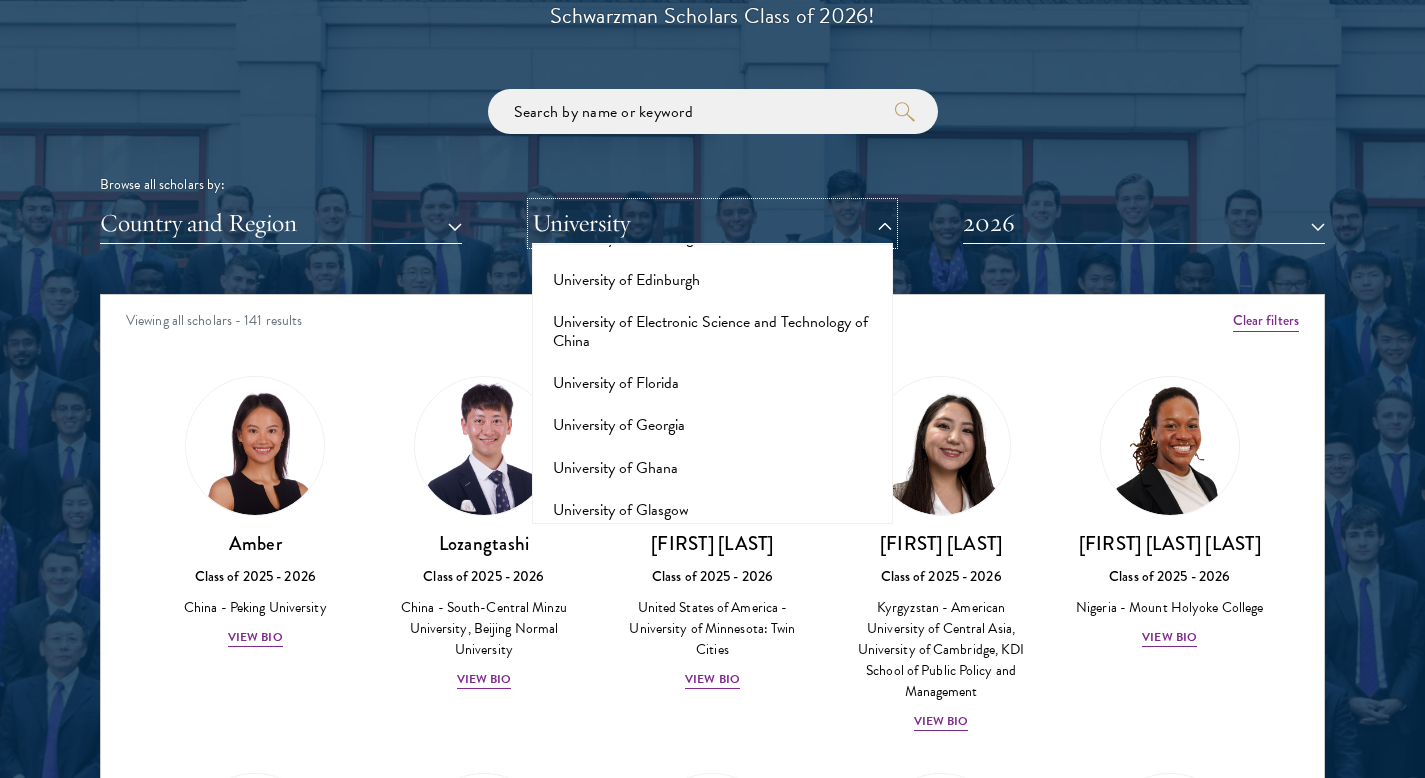 scroll, scrollTop: 15682, scrollLeft: 0, axis: vertical 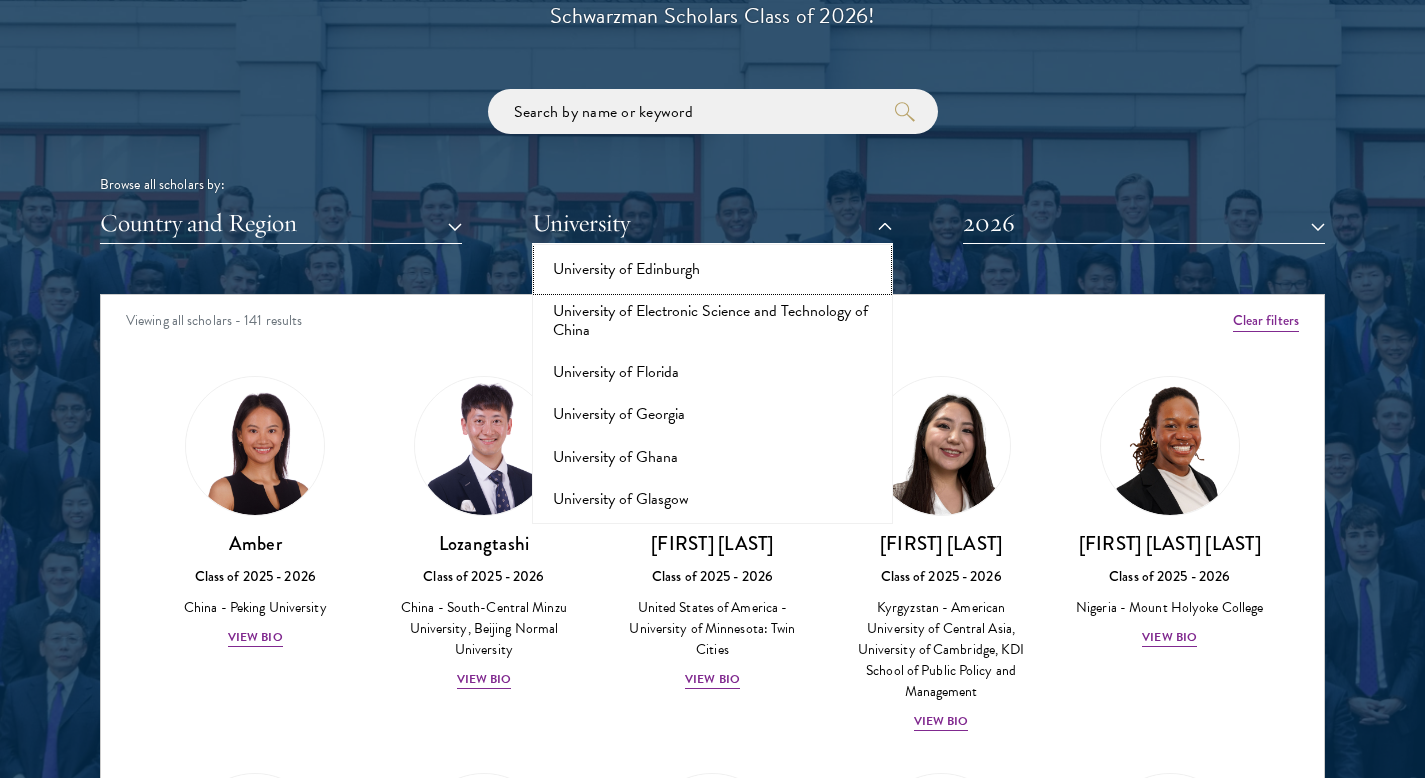 click on "University of Edinburgh" at bounding box center (713, 269) 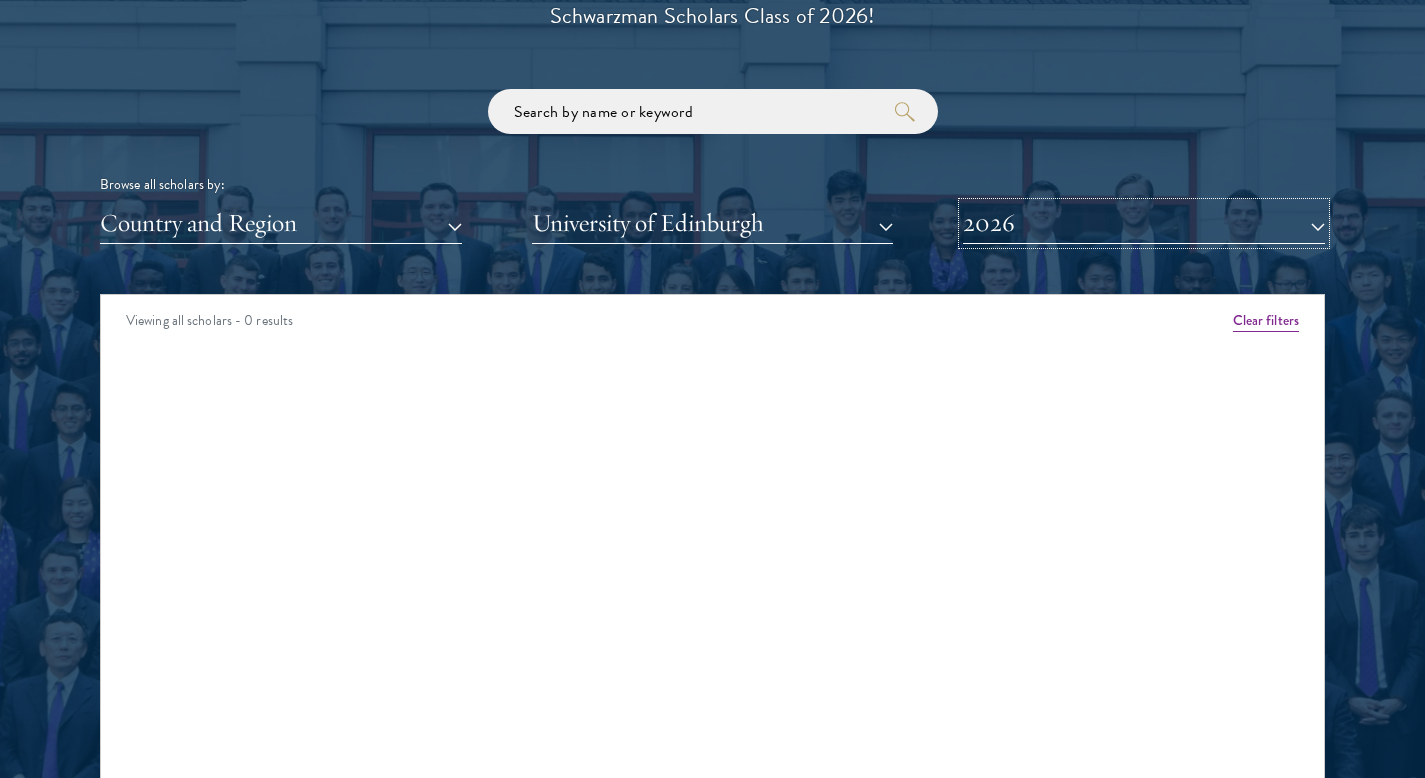 click on "2026" at bounding box center [1144, 223] 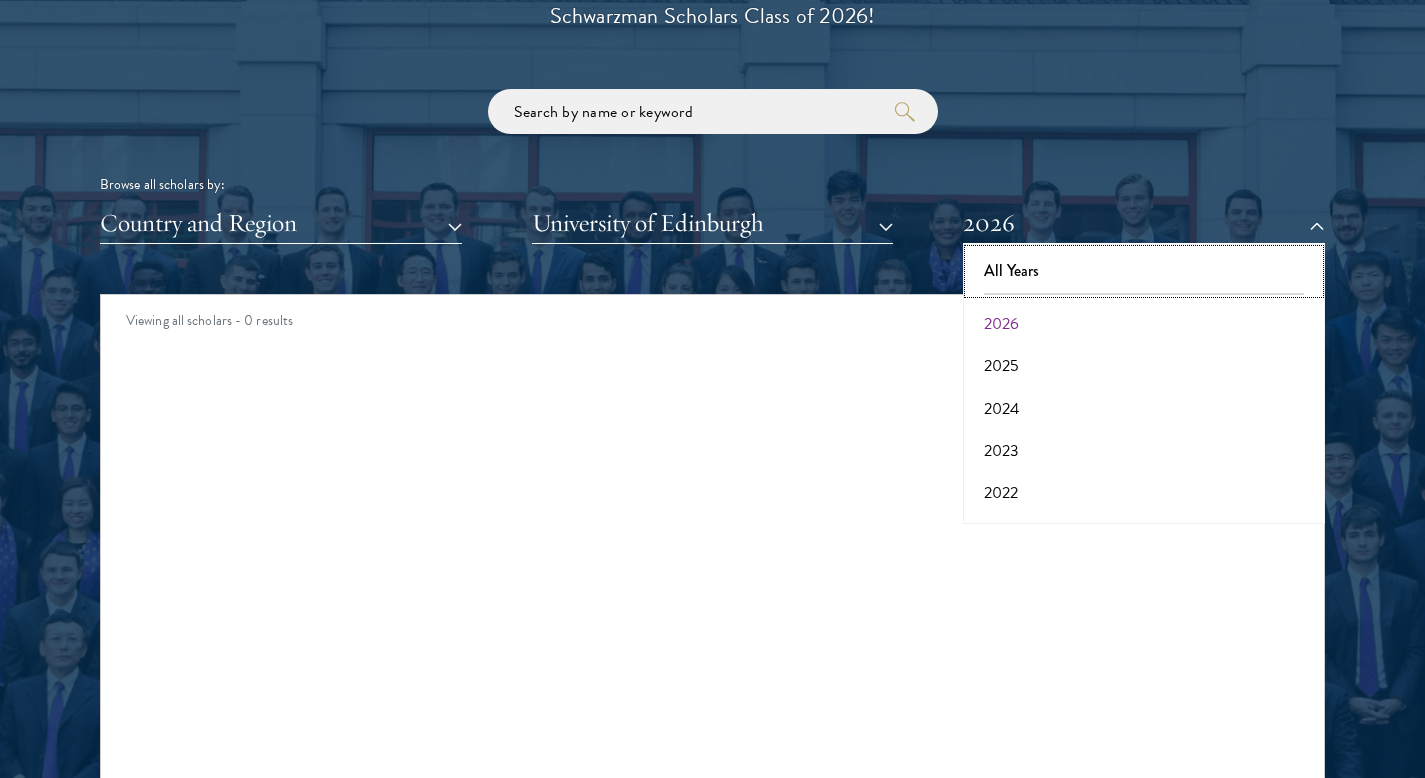 click on "All Years" at bounding box center (1144, 271) 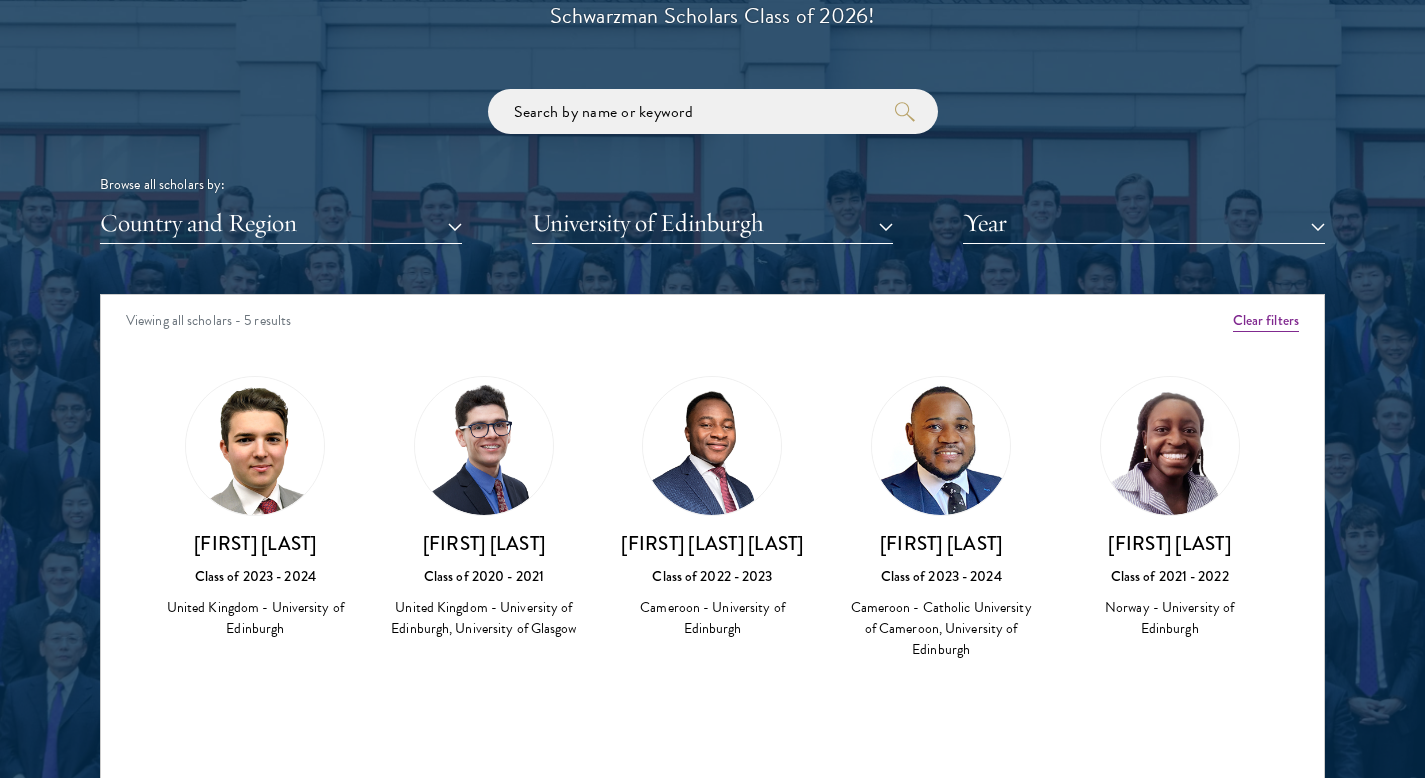 click at bounding box center [1170, 446] 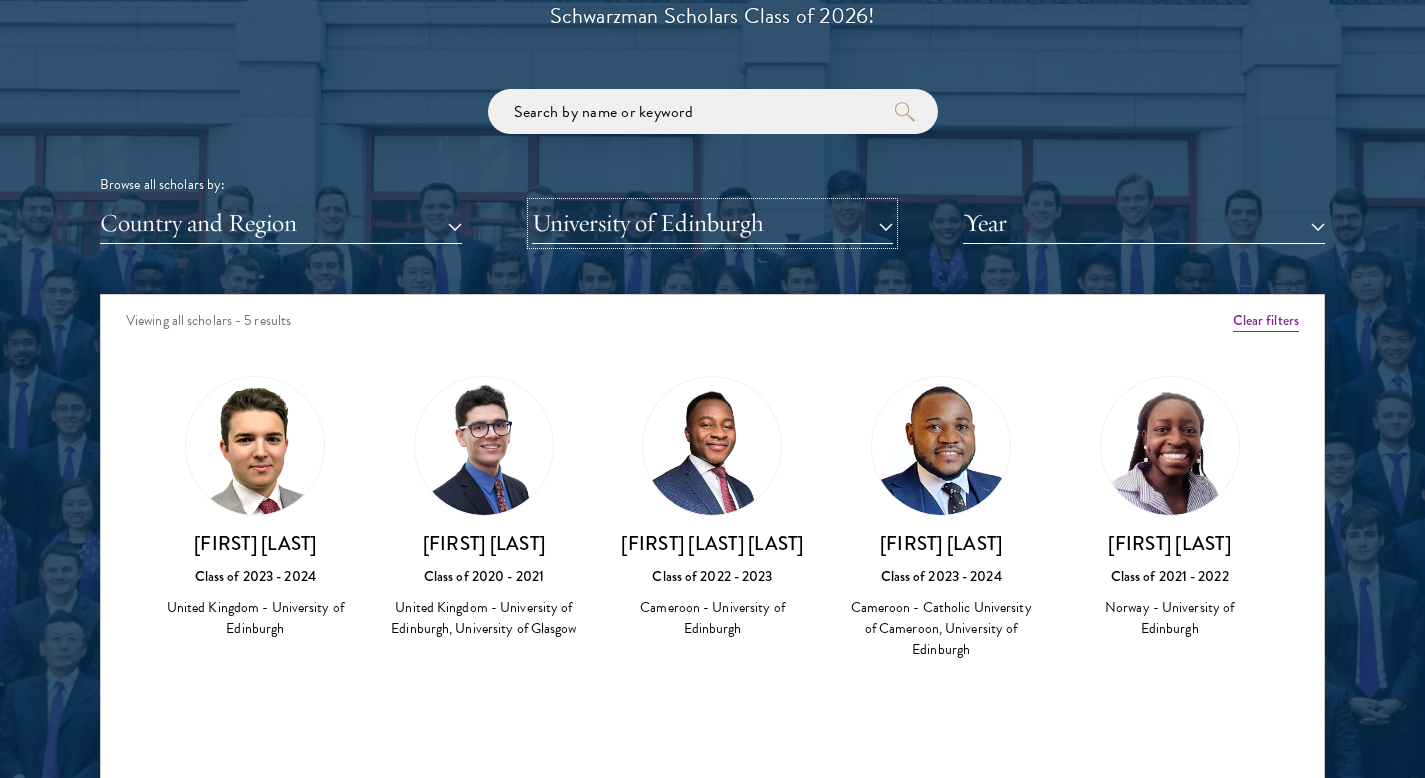 click on "University of Edinburgh" at bounding box center [713, 223] 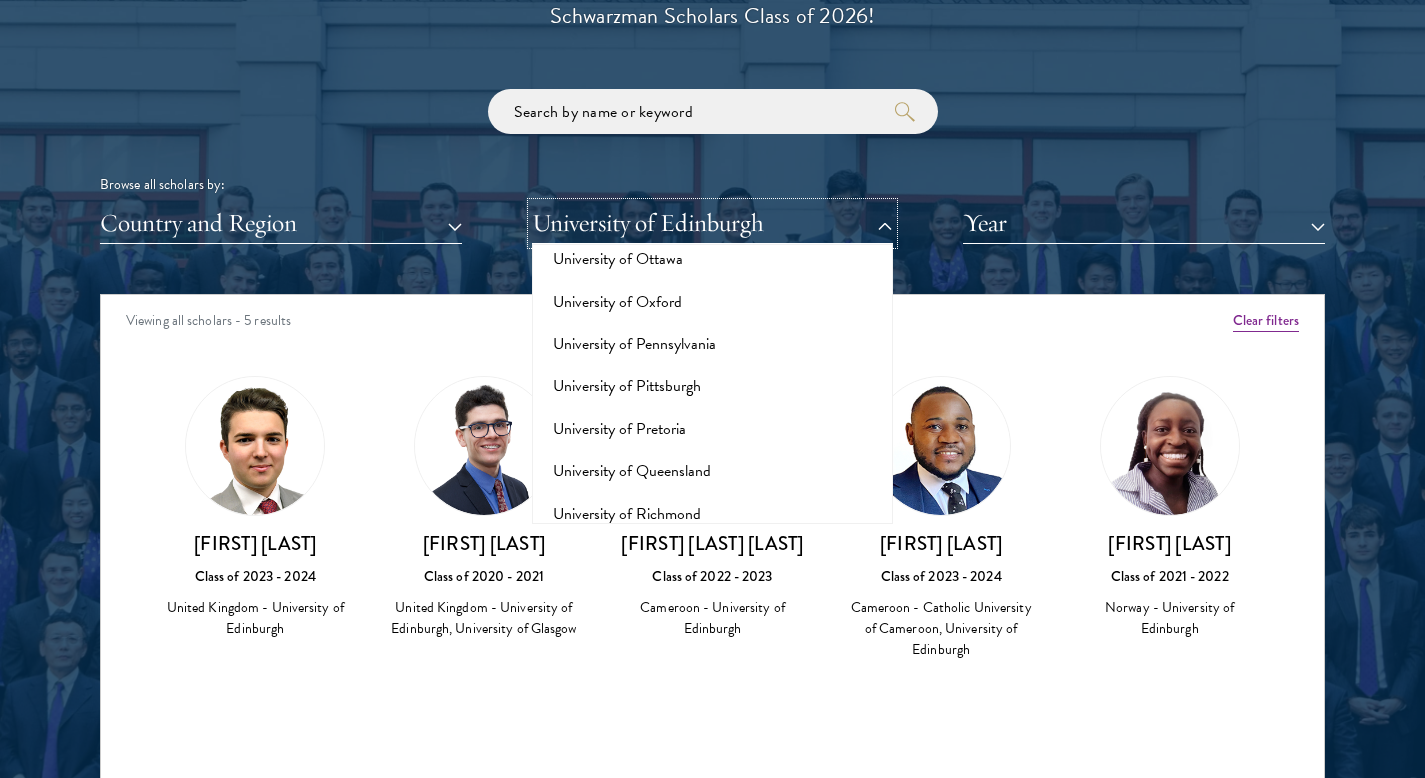 scroll, scrollTop: 17267, scrollLeft: 0, axis: vertical 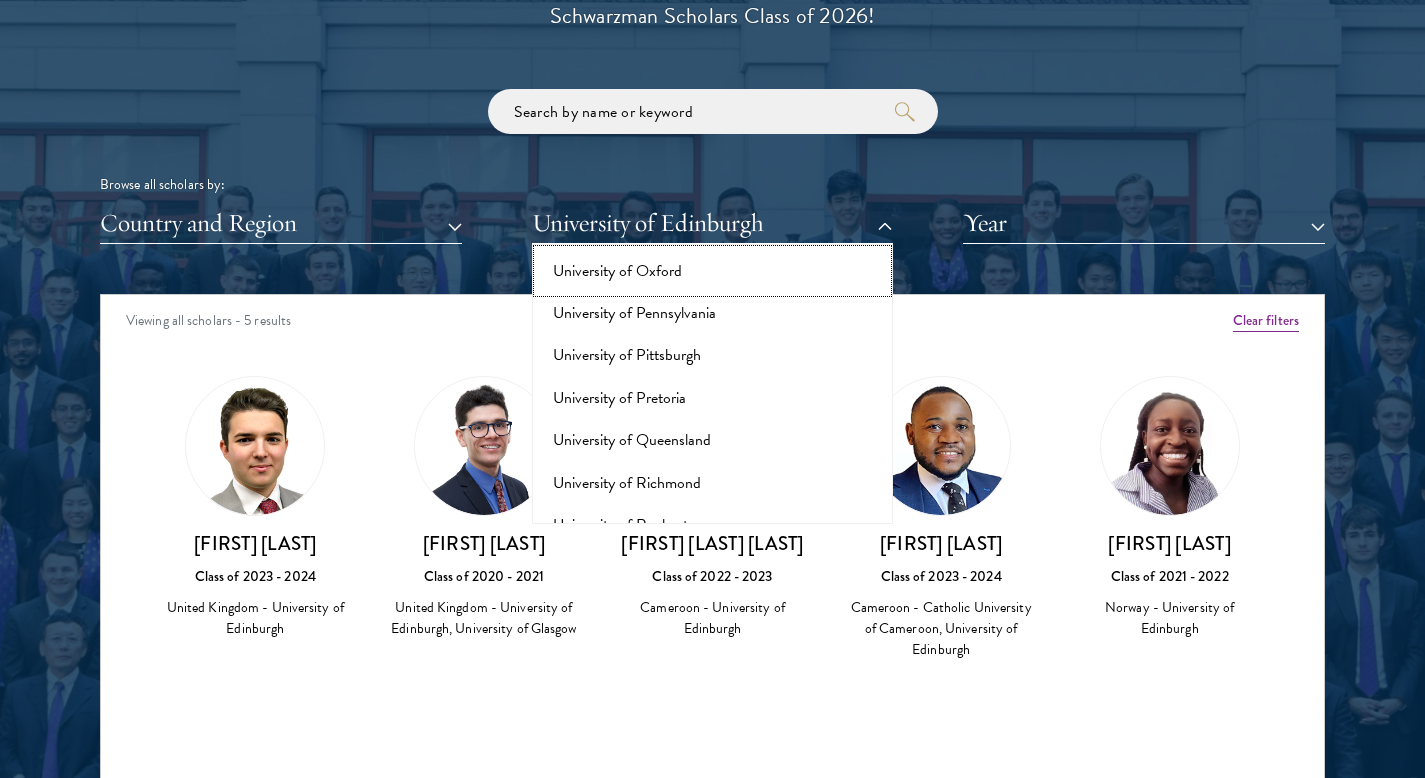 click on "University of Oxford" at bounding box center (713, 271) 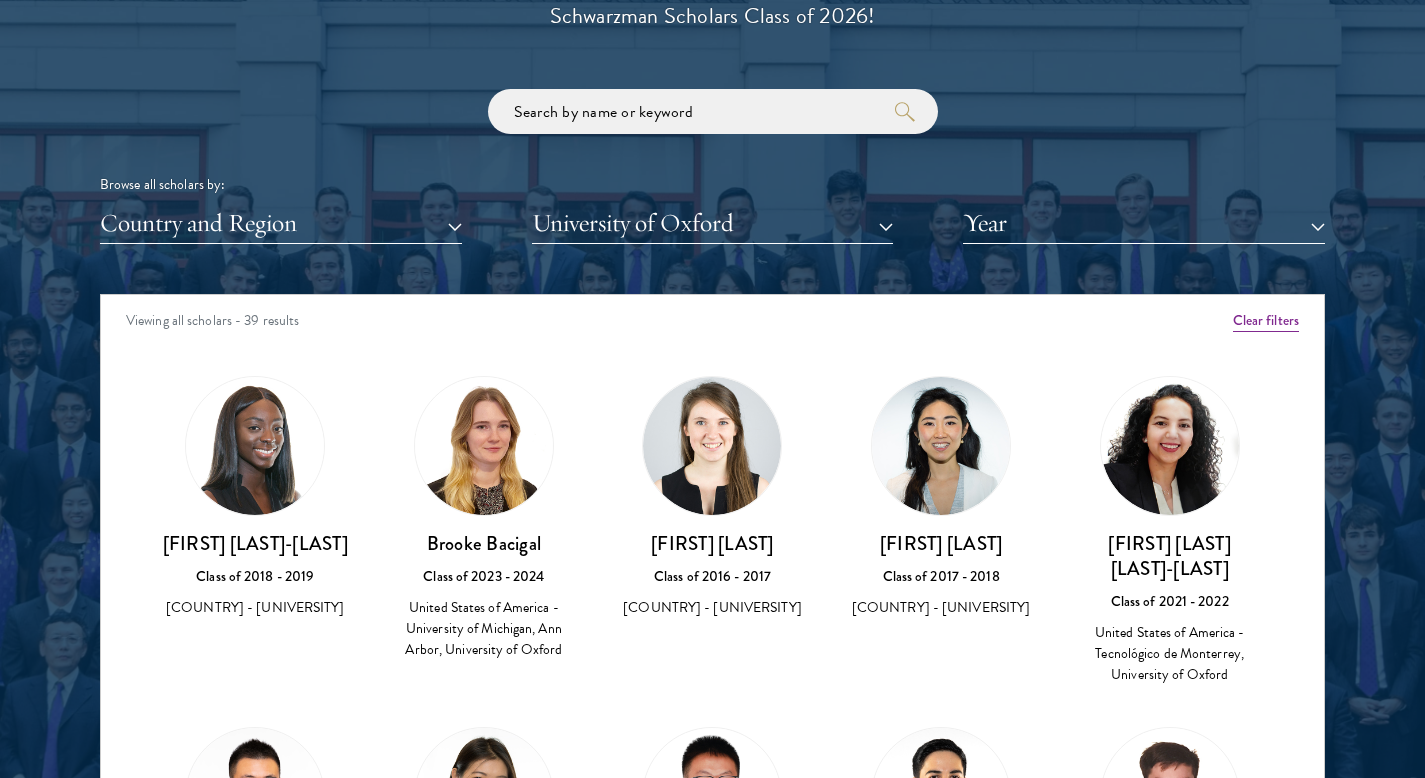 click on "[FIRST] [LAST]
Class of [YEAR] - [YEAR]
[COUNTRY] - [UNIVERSITY]" at bounding box center [712, 498] 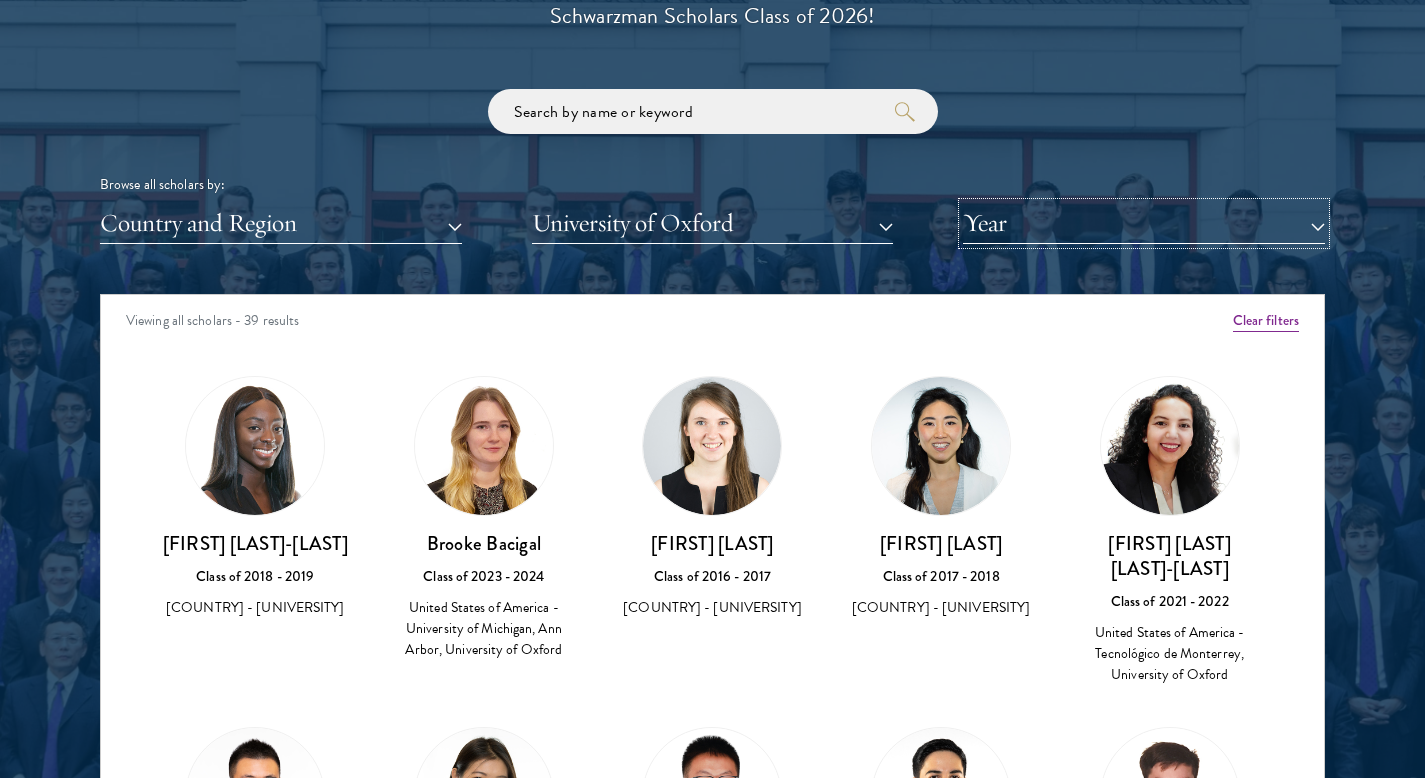click on "Year" at bounding box center [1144, 223] 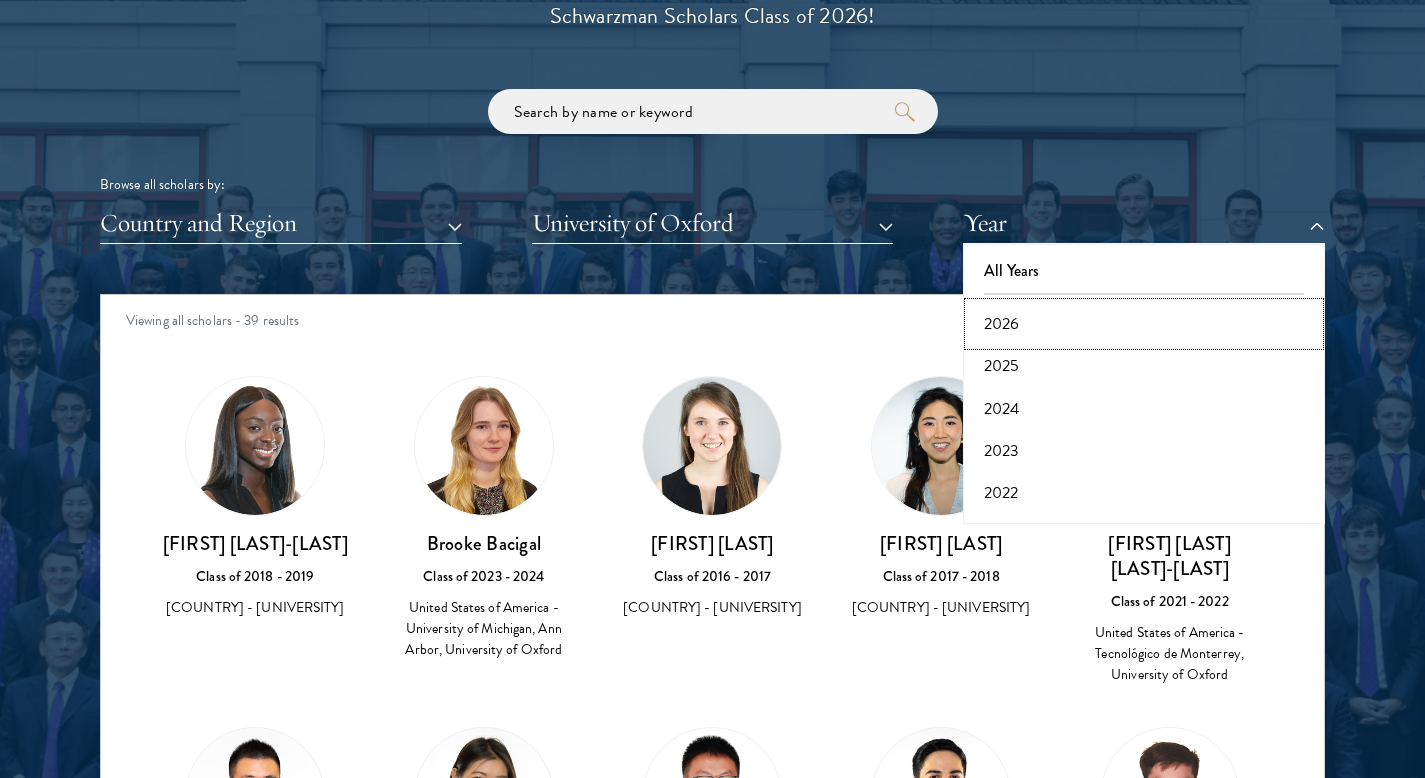 click on "2026" at bounding box center [1144, 324] 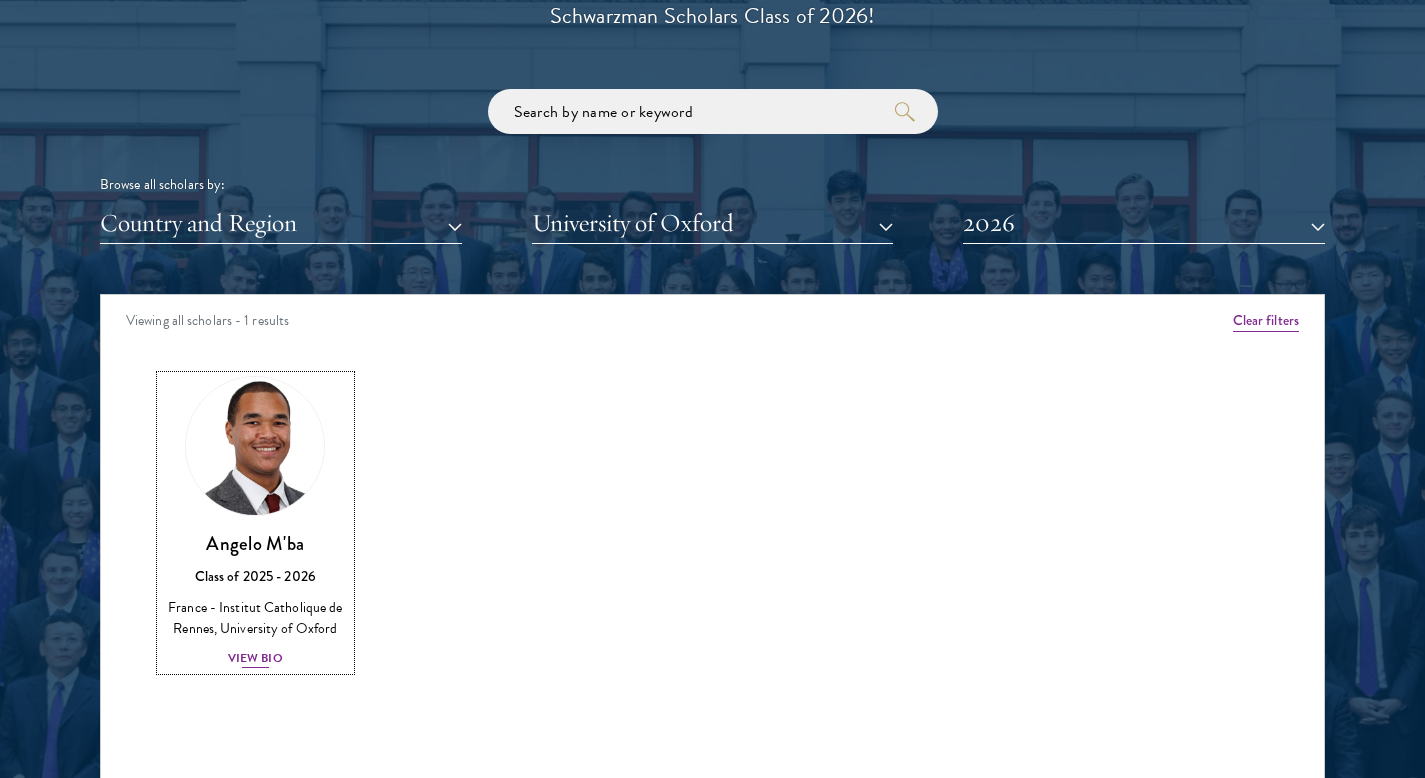click on "View Bio" at bounding box center (255, 658) 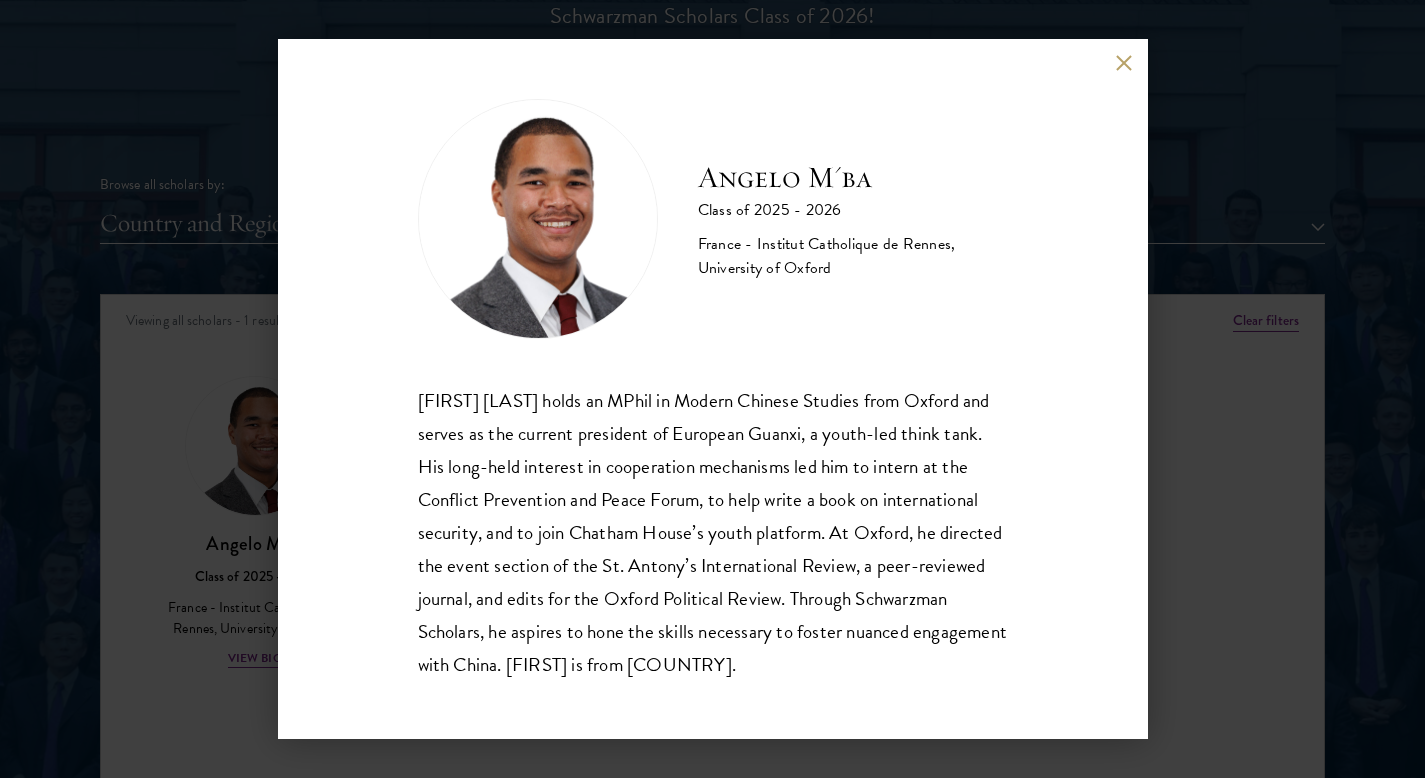 scroll, scrollTop: 2, scrollLeft: 0, axis: vertical 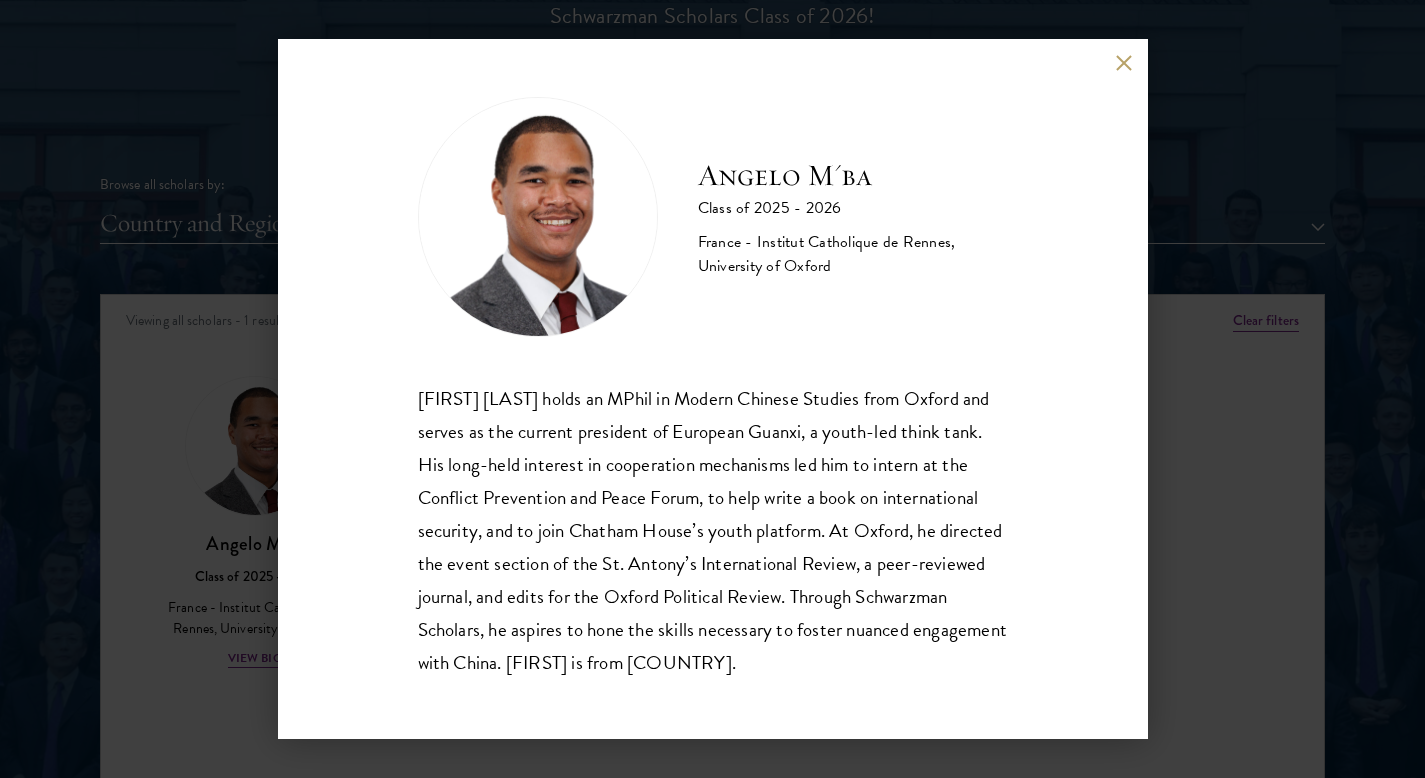 click at bounding box center [1124, 62] 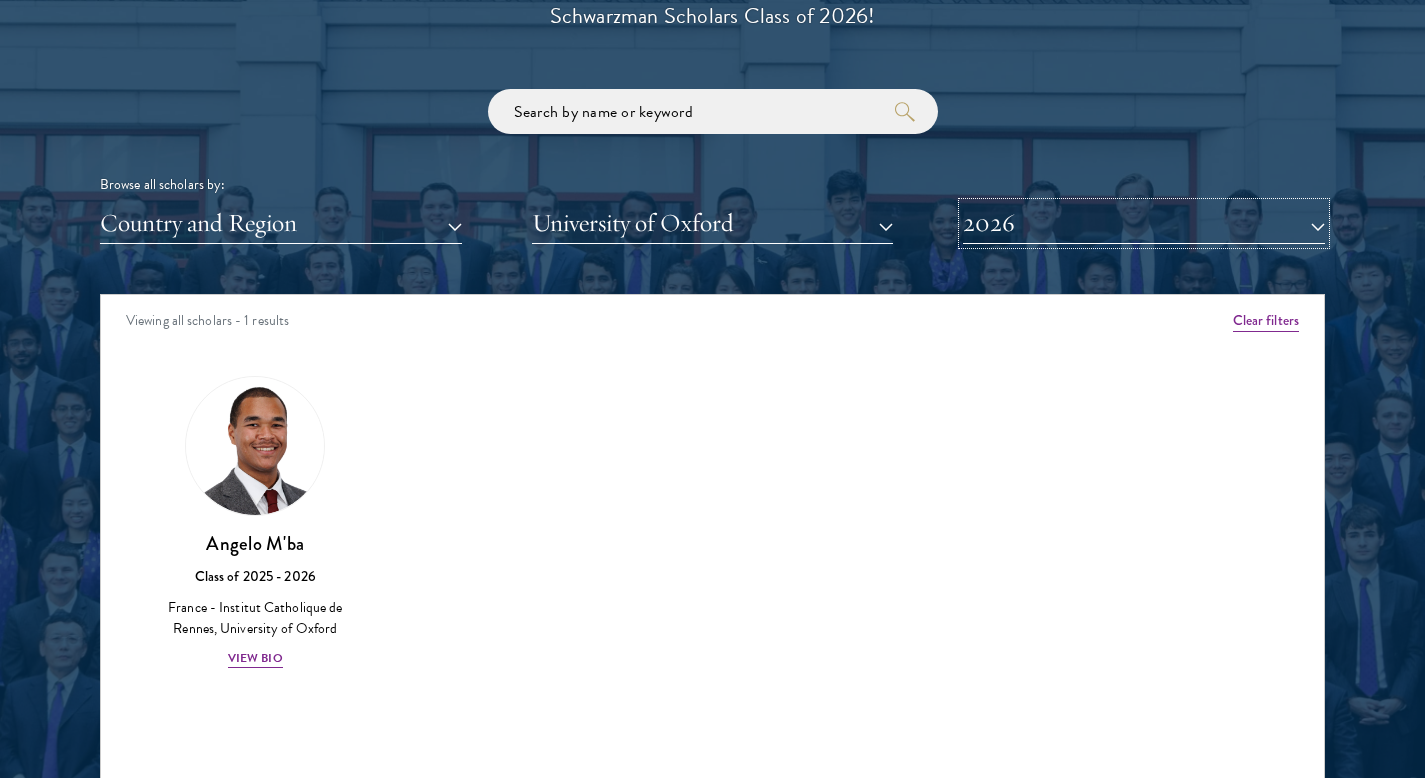 click on "2026" at bounding box center (1144, 223) 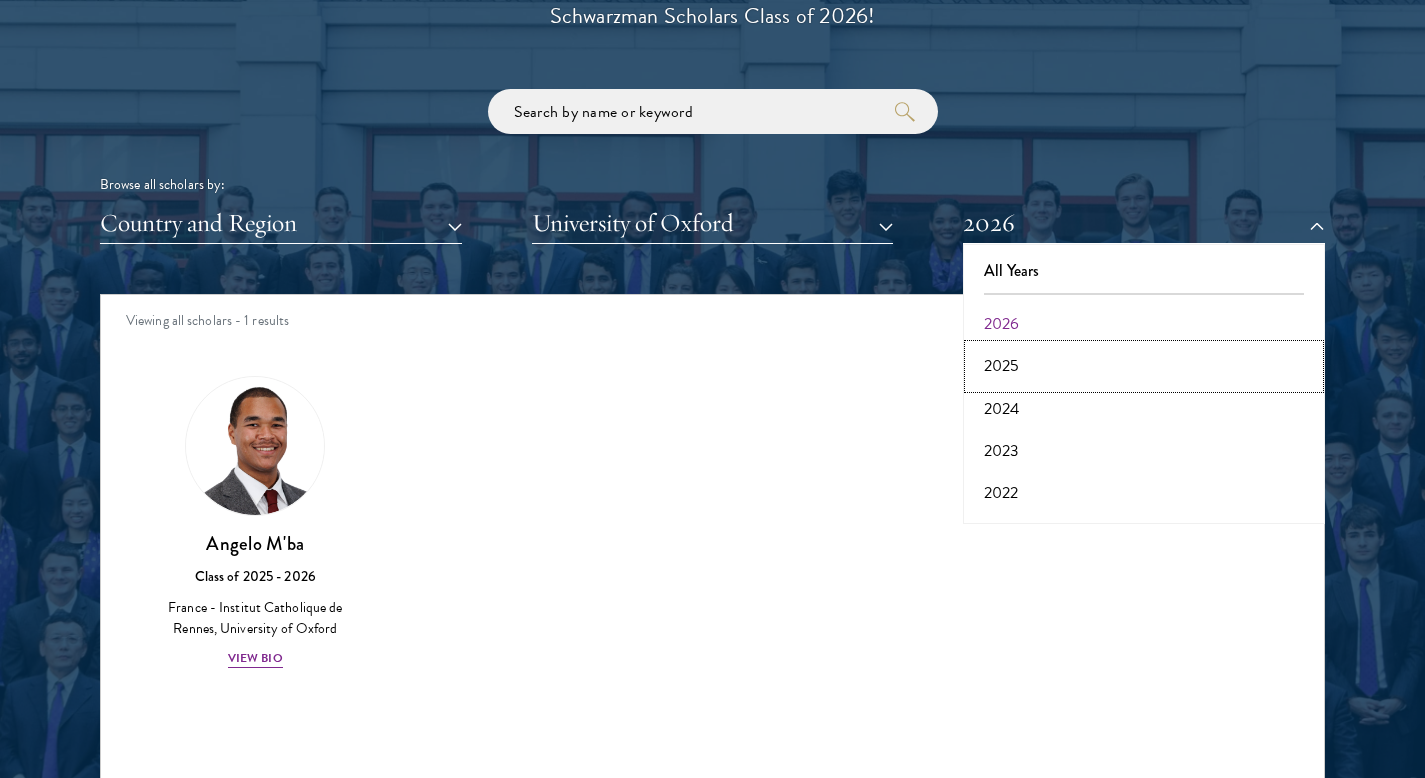 click on "2025" at bounding box center (1144, 366) 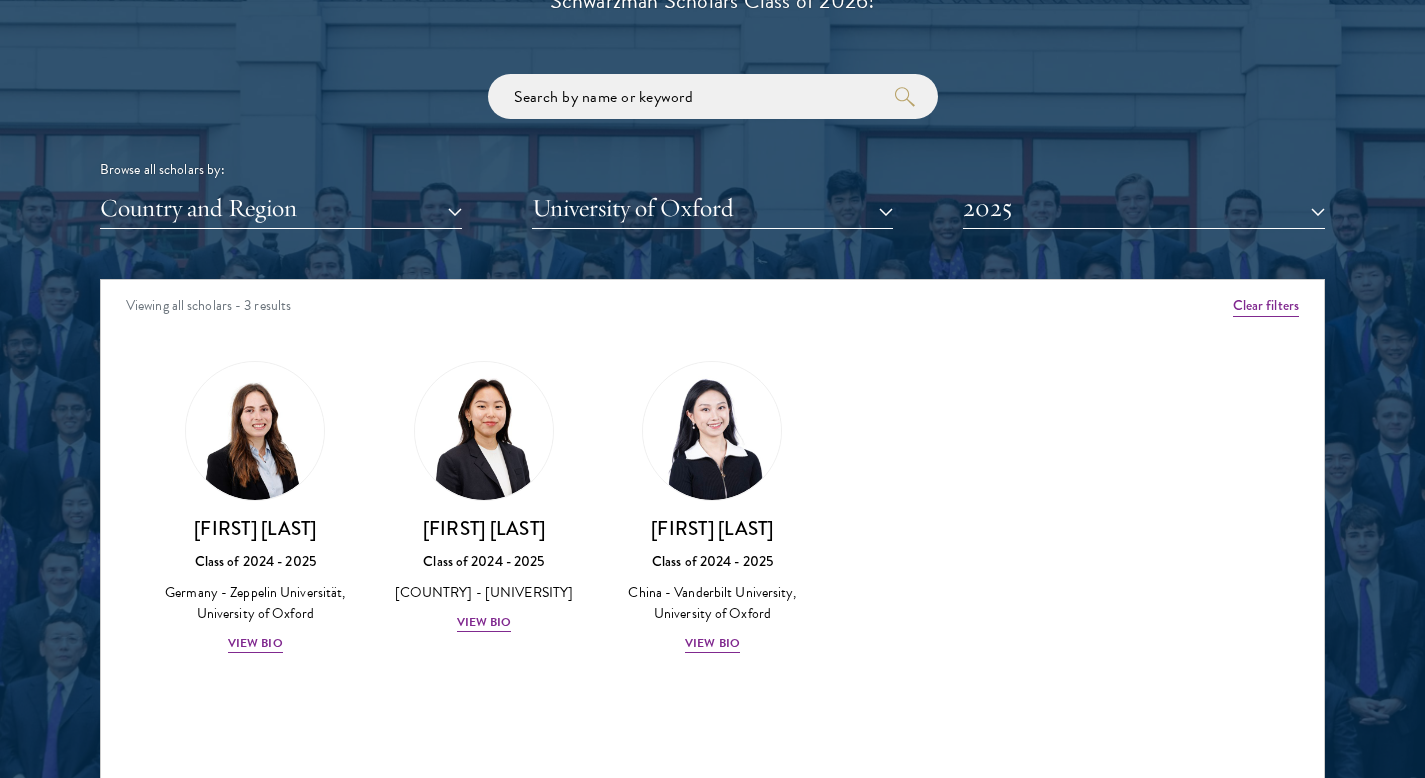 scroll, scrollTop: 2372, scrollLeft: 0, axis: vertical 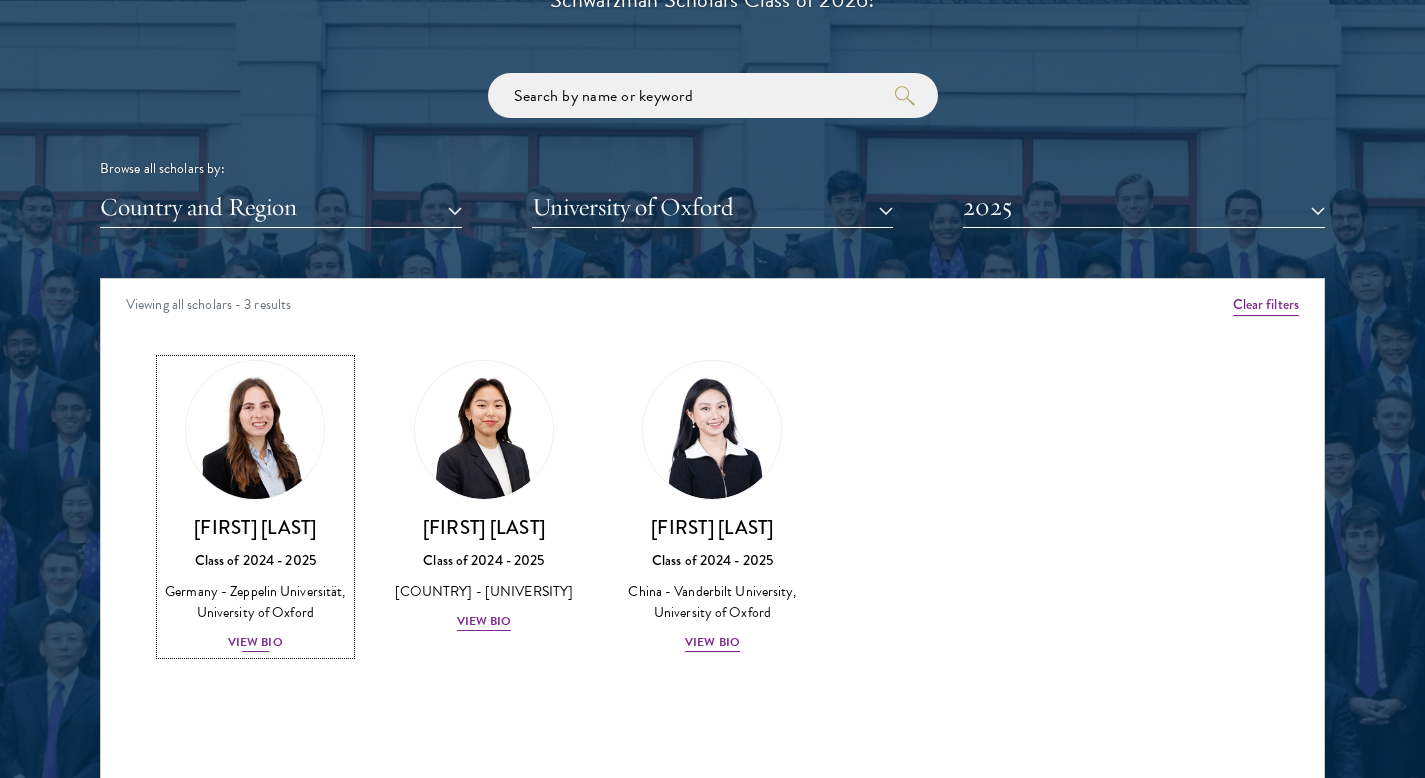 click on "View Bio" at bounding box center [255, 642] 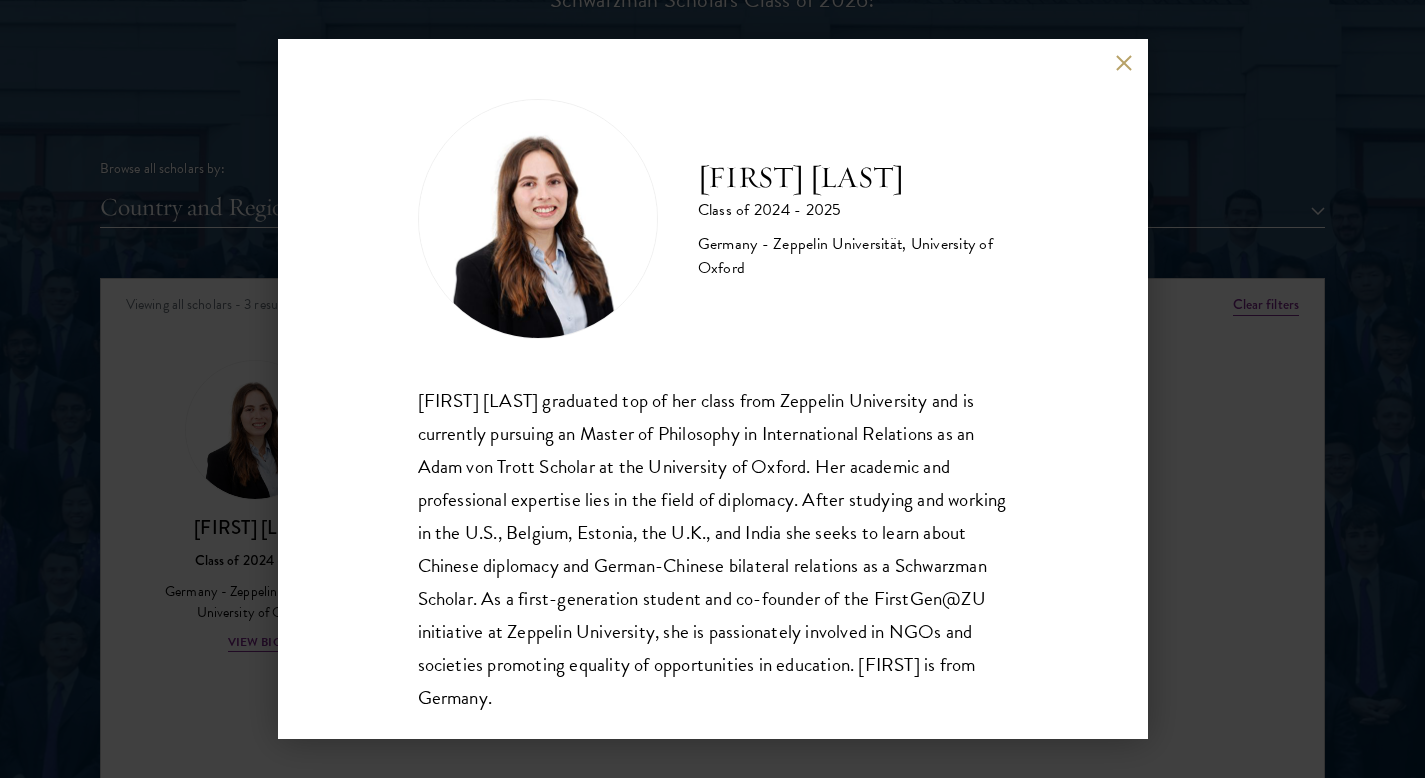 scroll, scrollTop: 35, scrollLeft: 0, axis: vertical 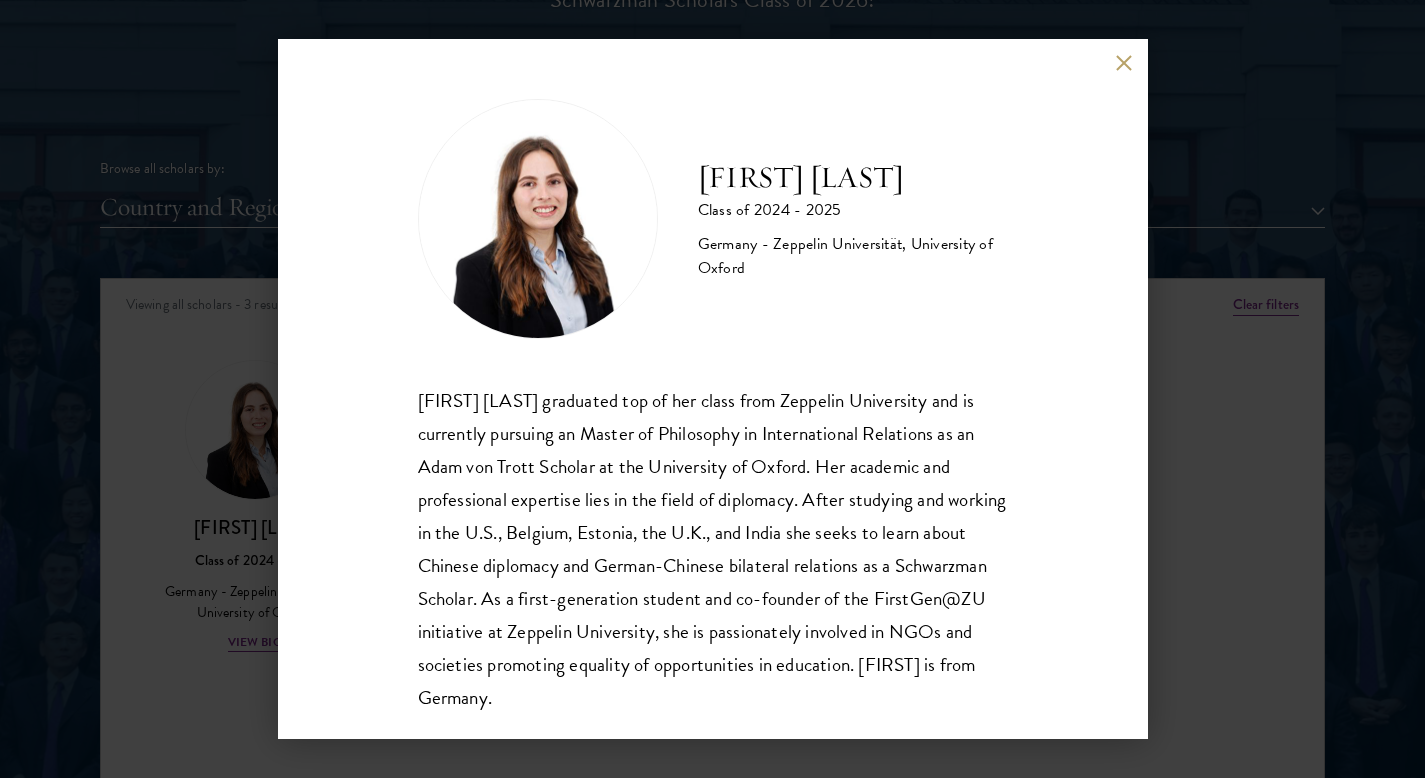 click on "[FIRST] [LAST]
Class of 2024 - 2025
[COUNTRY] - [UNIVERSITY], [UNIVERSITY]
[FIRST] graduated top of her class from [UNIVERSITY] and is currently pursuing an Master of Philosophy in International Relations as an Adam von Trott Scholar at the [UNIVERSITY] of [CITY]. Her academic and professional expertise lies in the field of diplomacy. After studying and working in the [COUNTRY], [COUNTRY], [COUNTRY], the [COUNTRY], and [COUNTRY] she seeks to learn about Chinese diplomacy and German-Chinese bilateral relations as a Schwarzman Scholar. As a first-generation student and co-founder of the FirstGen@ZU initiative at [UNIVERSITY], she is passionately involved in NGOs and societies promoting equality of opportunities in education. [FIRST] is from [COUNTRY]." at bounding box center (713, 389) 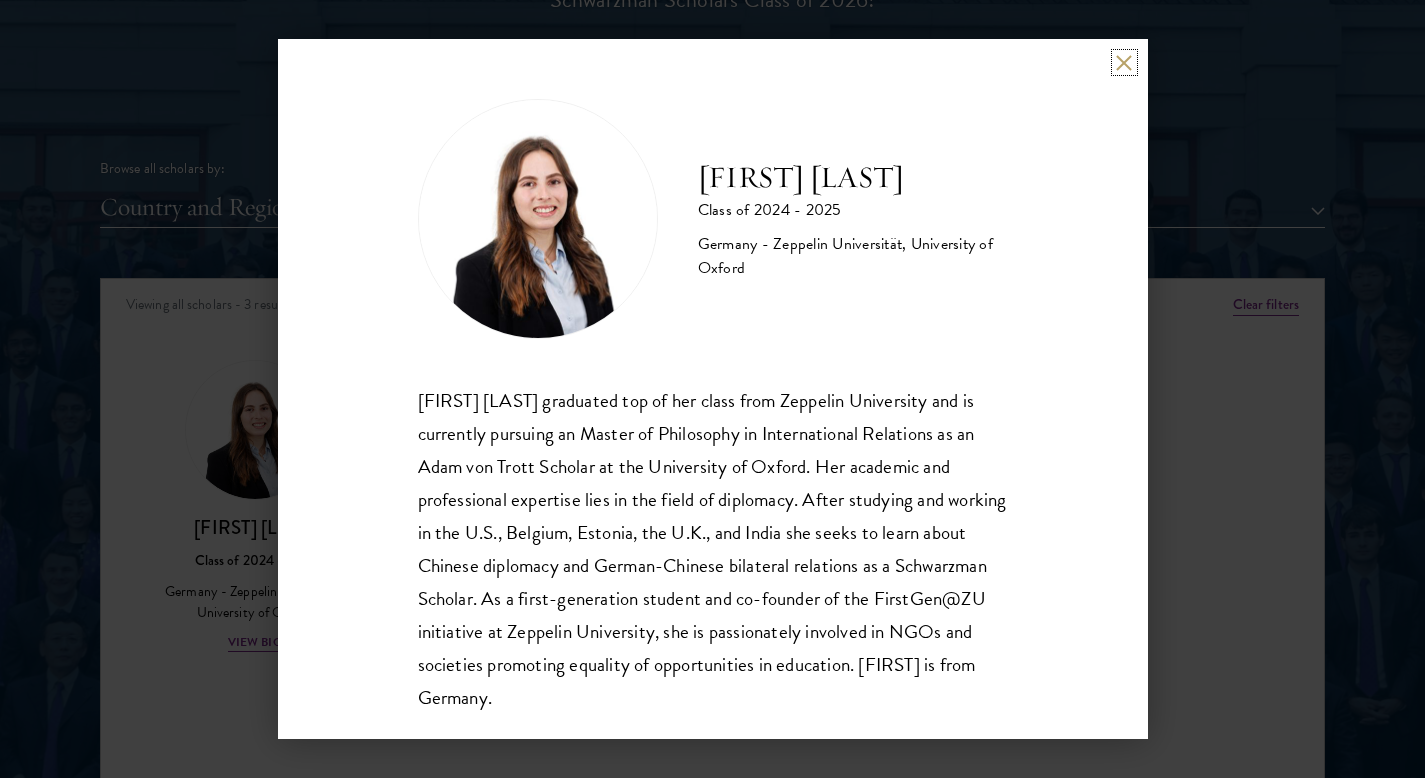 click at bounding box center (1124, 62) 